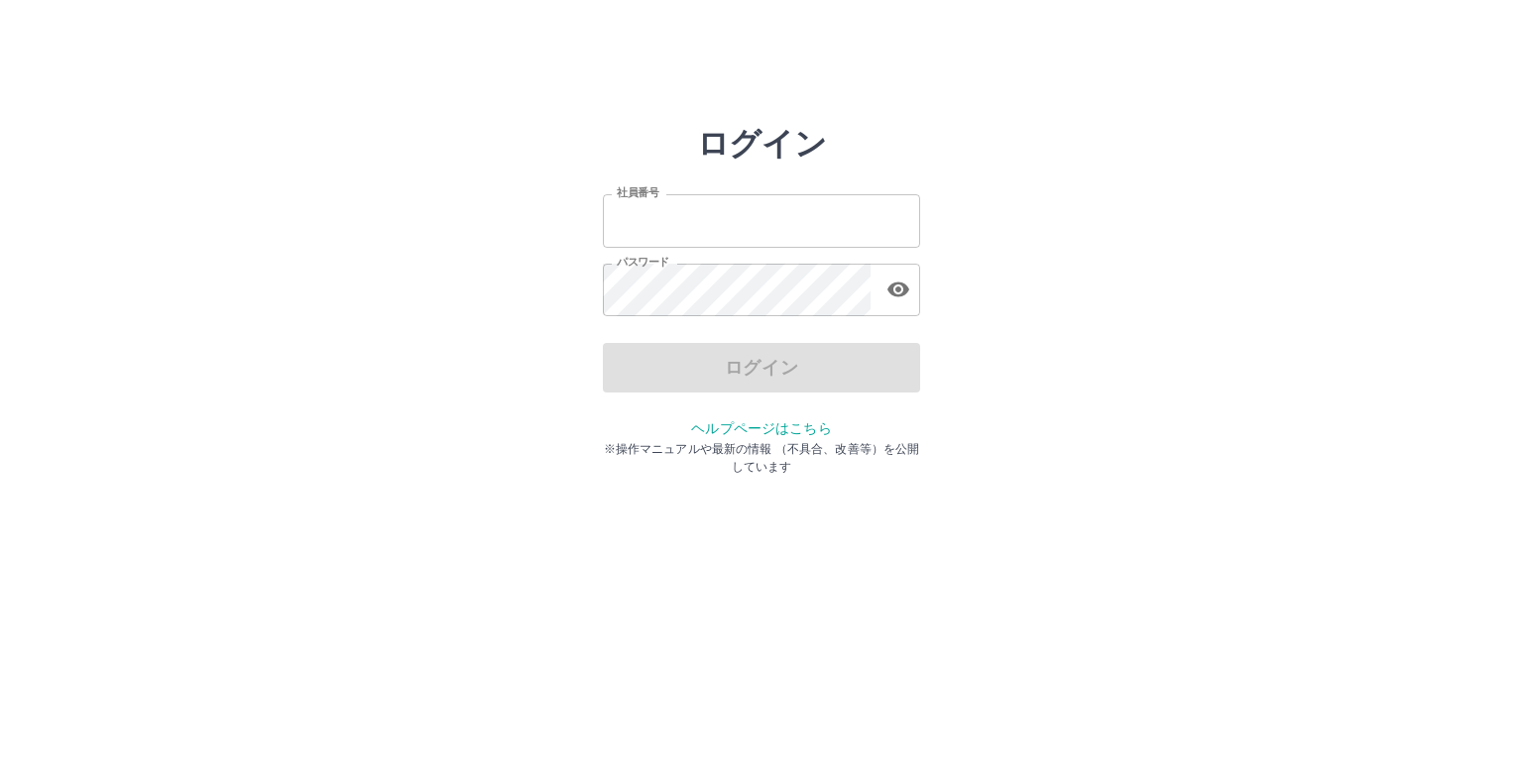scroll, scrollTop: 0, scrollLeft: 0, axis: both 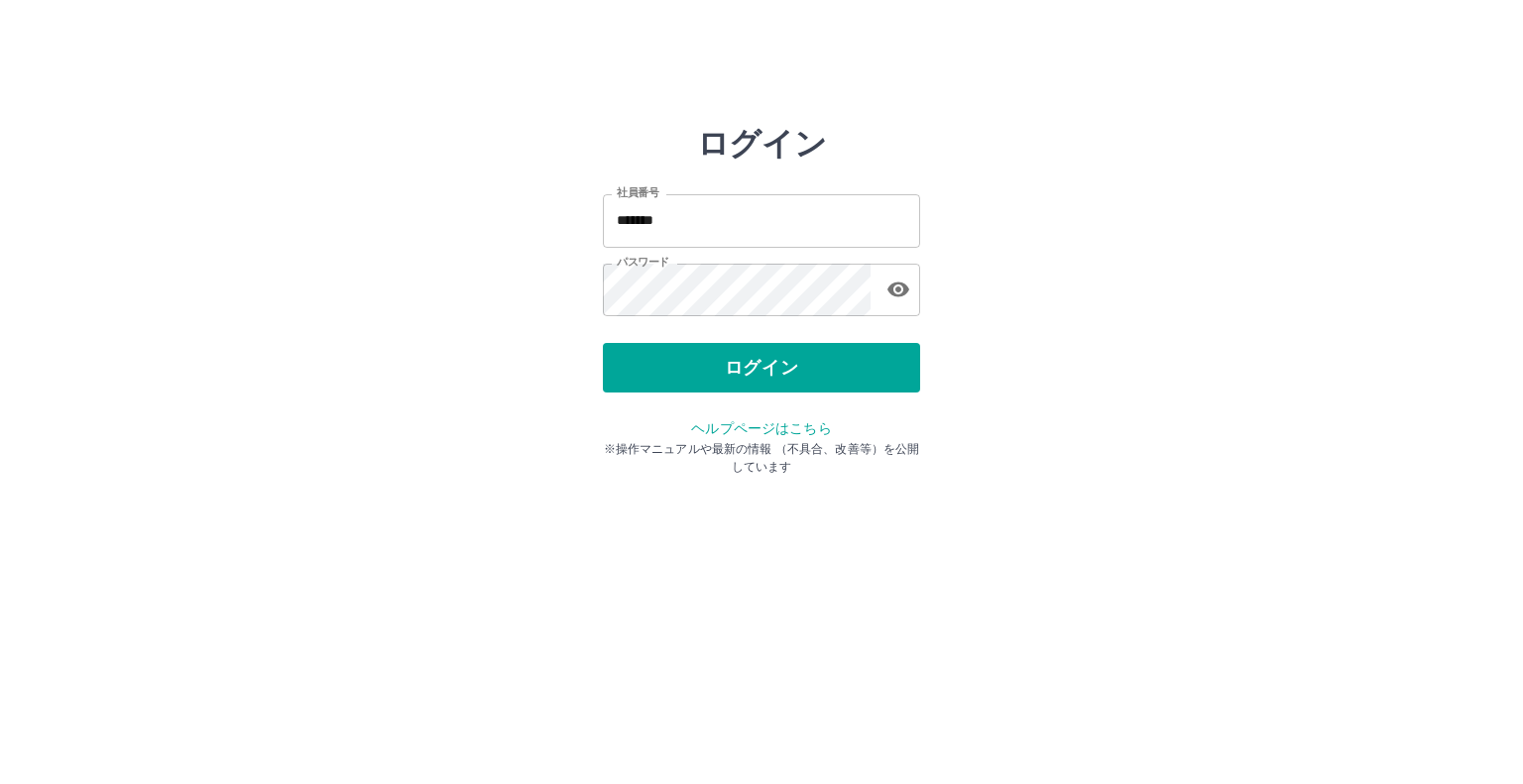 click on "ログイン" at bounding box center [762, 368] 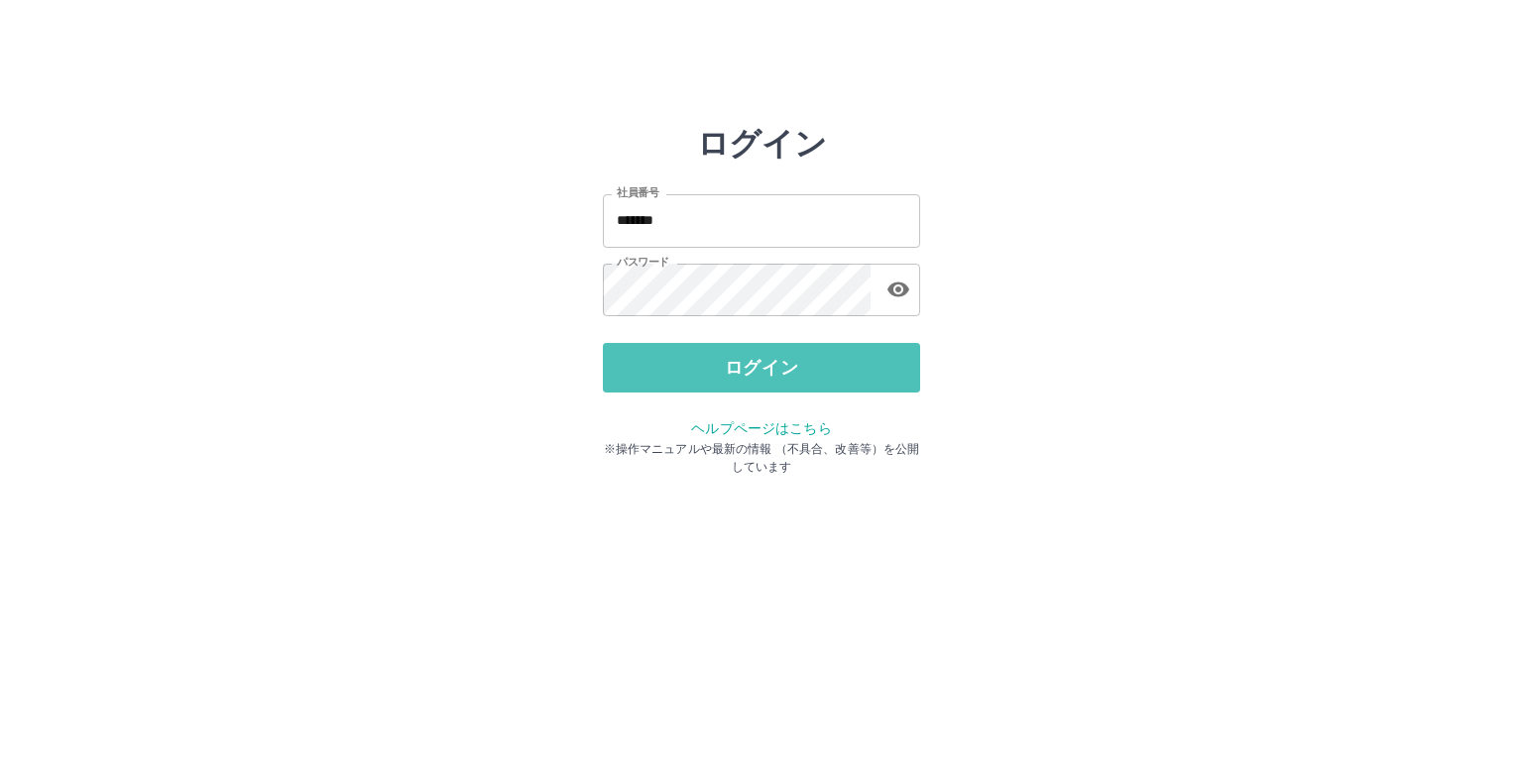 click on "ログイン" at bounding box center (762, 368) 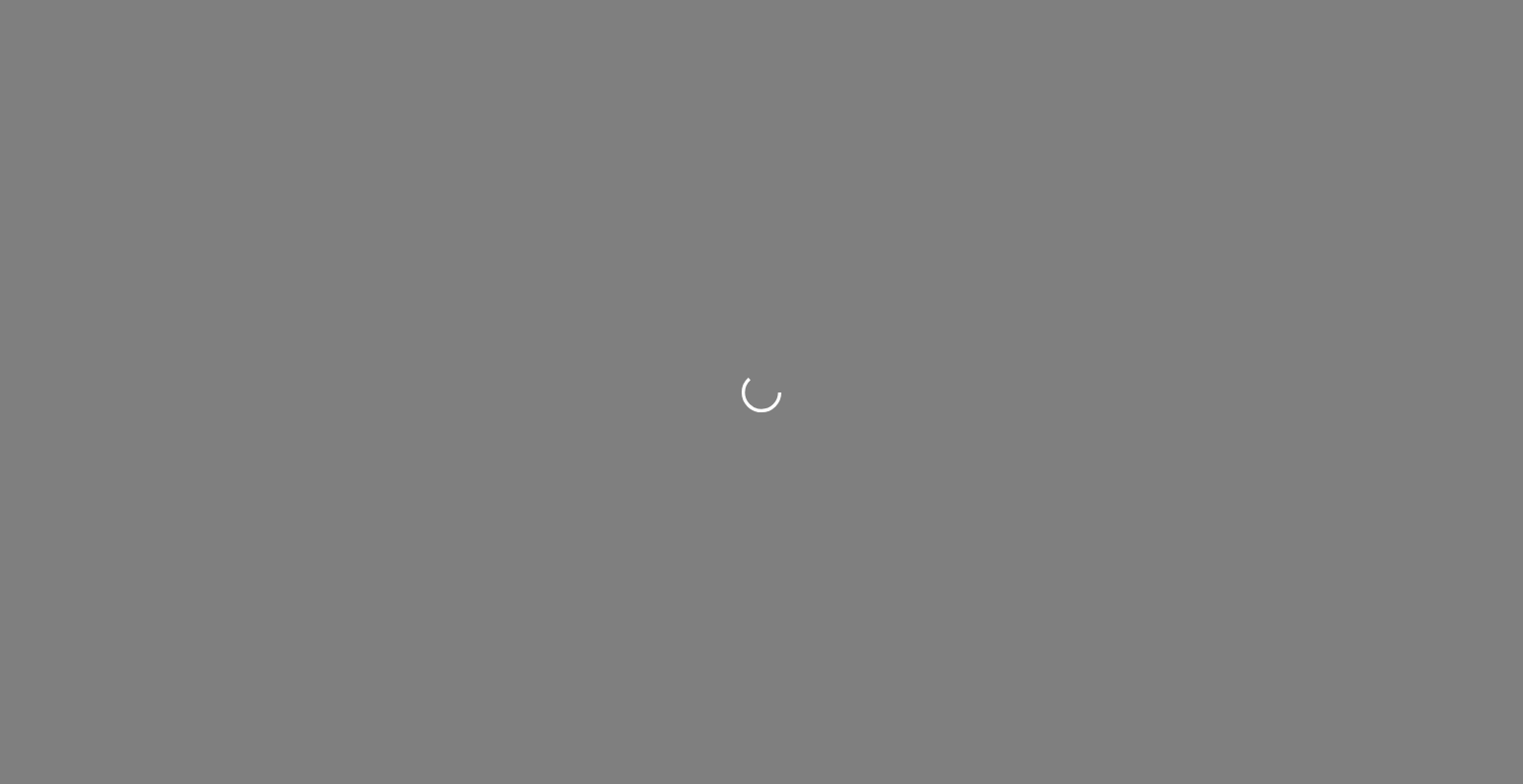 scroll, scrollTop: 0, scrollLeft: 0, axis: both 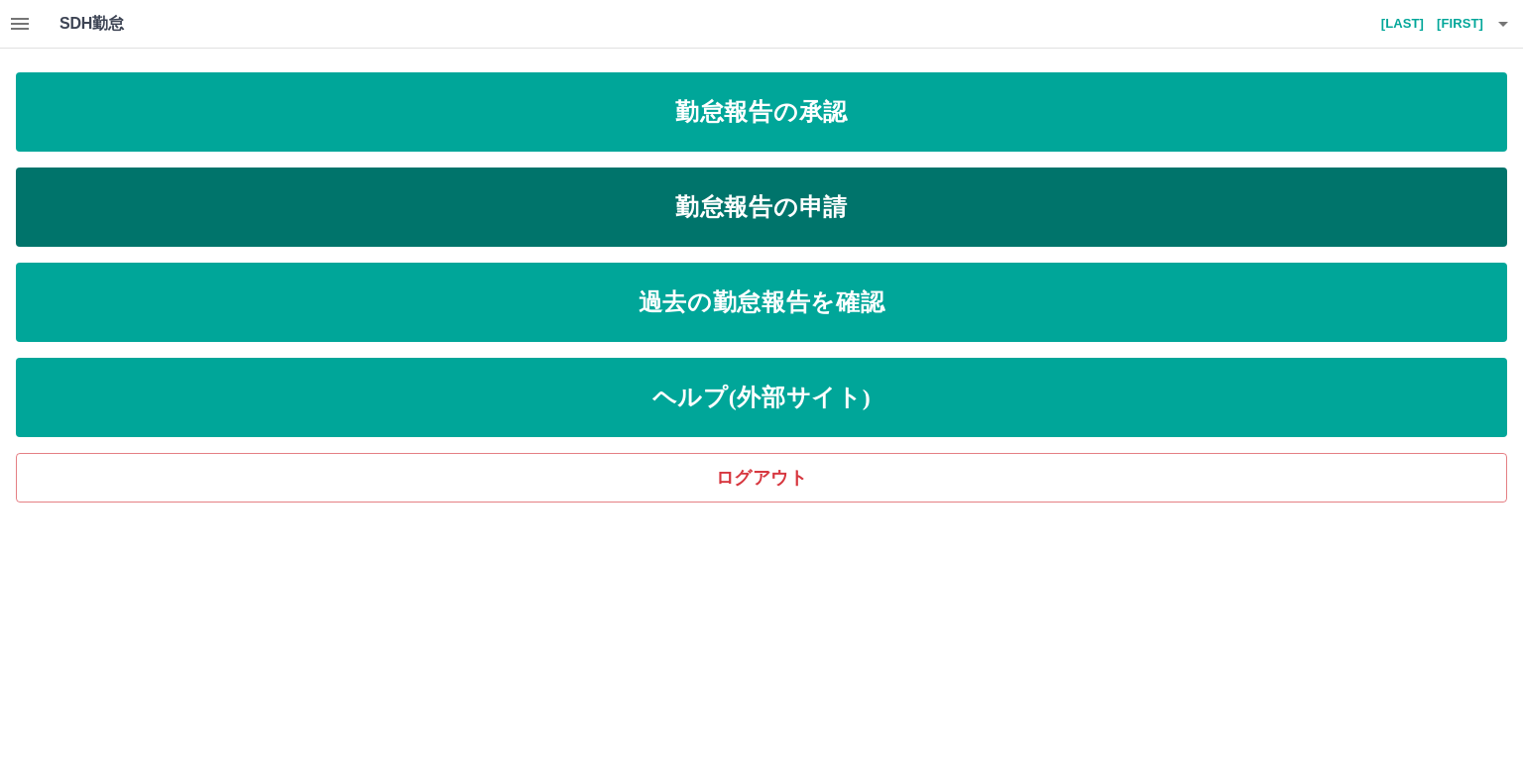 click on "勤怠報告の申請" at bounding box center [762, 207] 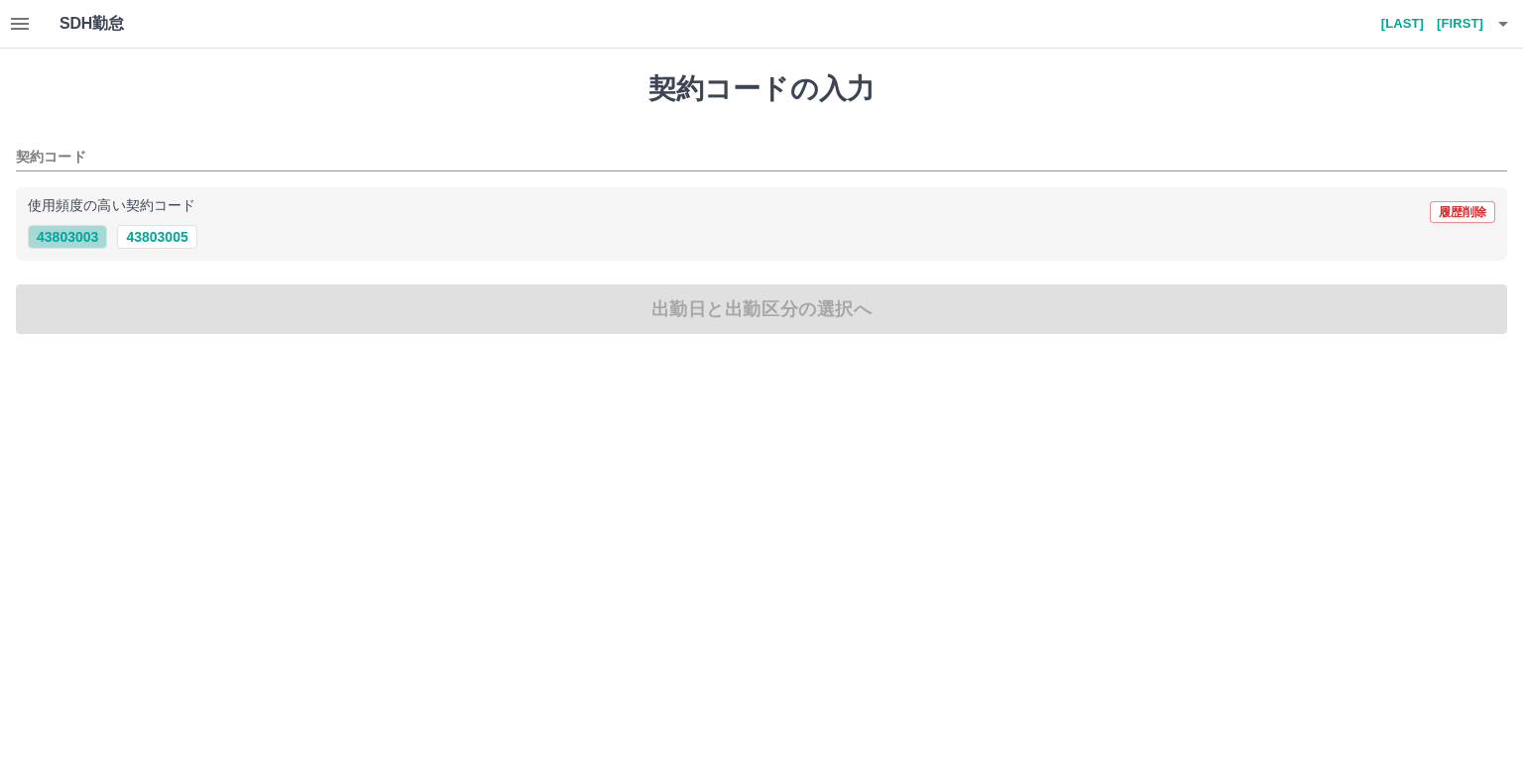click on "43803003" at bounding box center (67, 237) 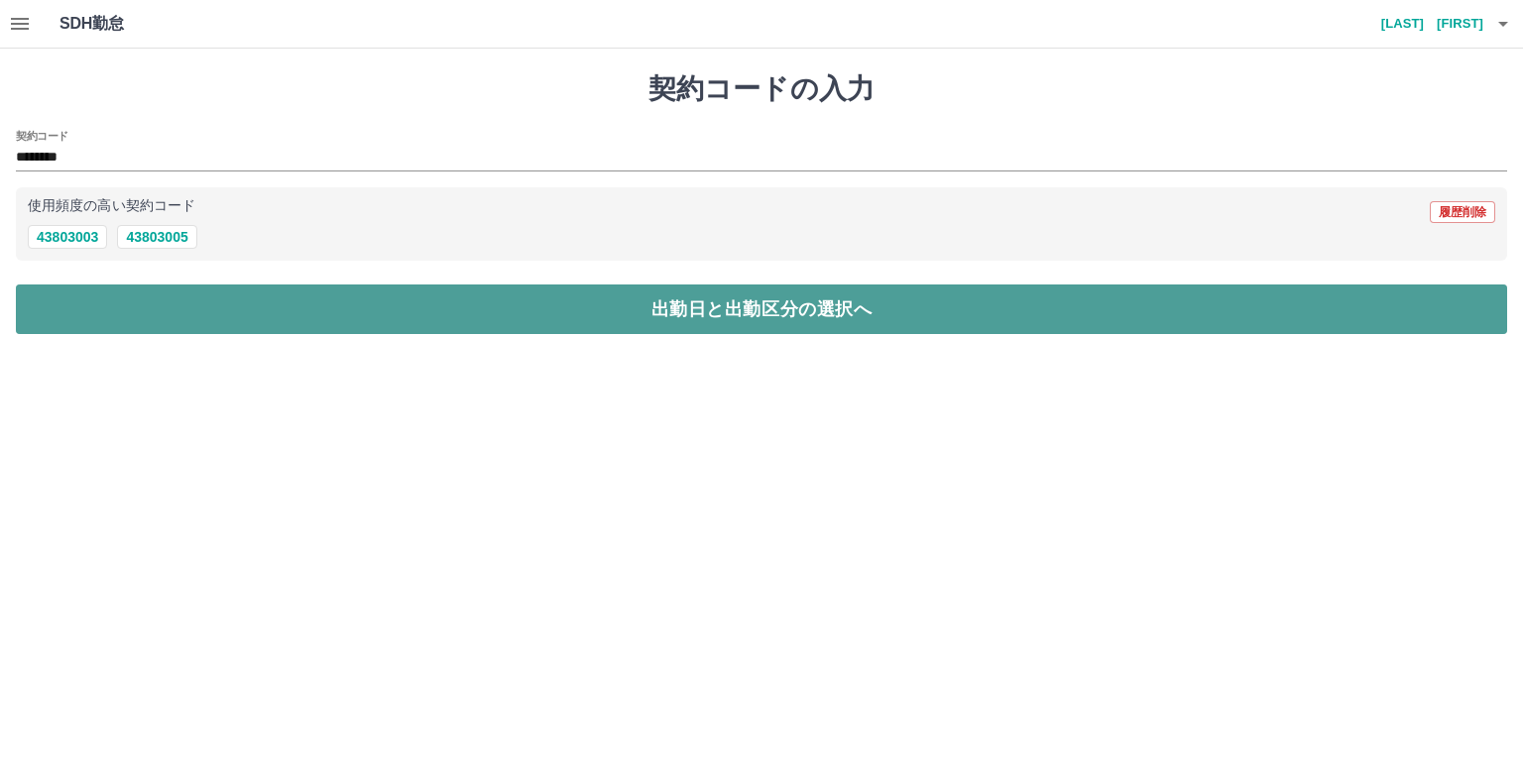 click on "出勤日と出勤区分の選択へ" at bounding box center (762, 309) 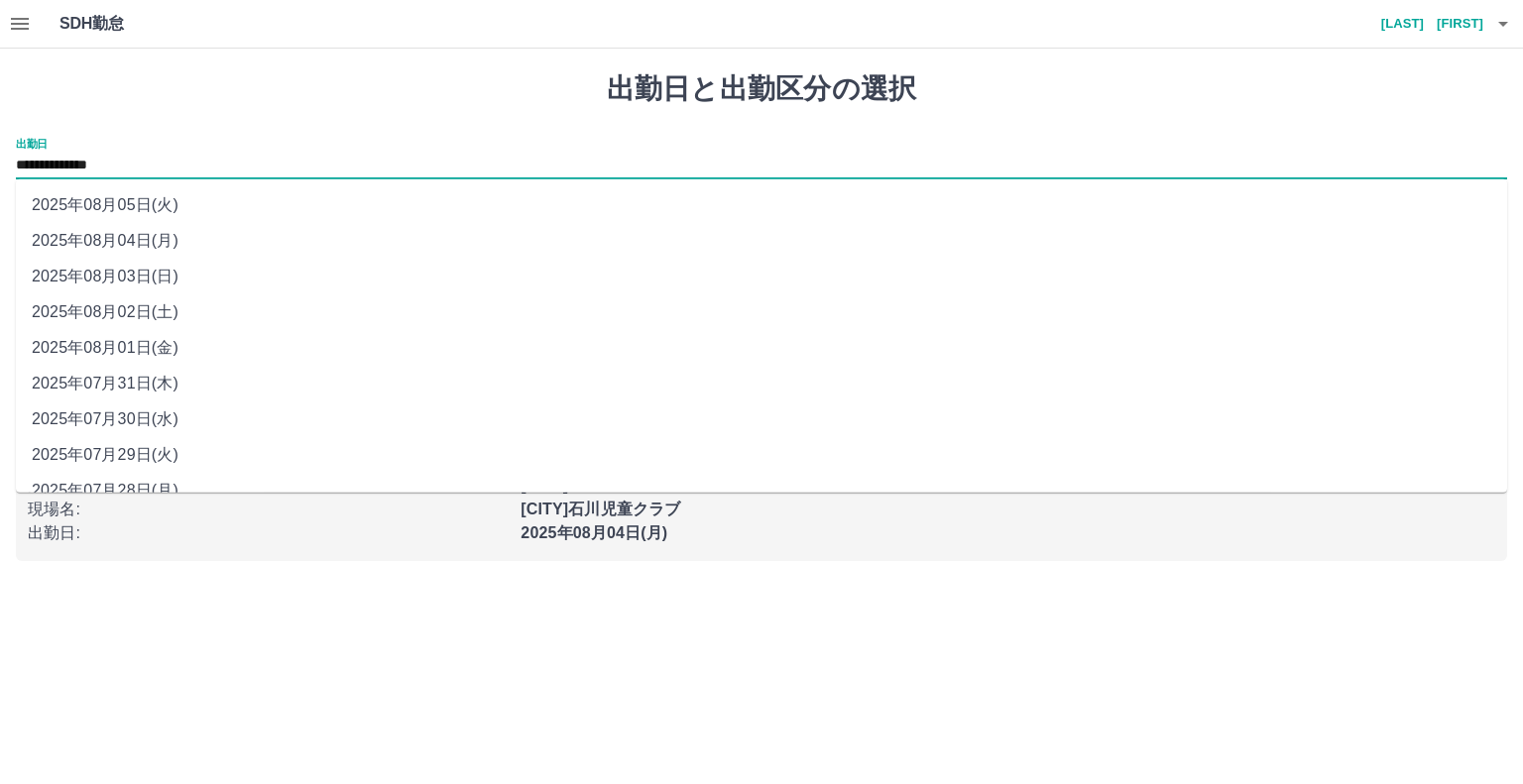 click on "**********" at bounding box center (762, 166) 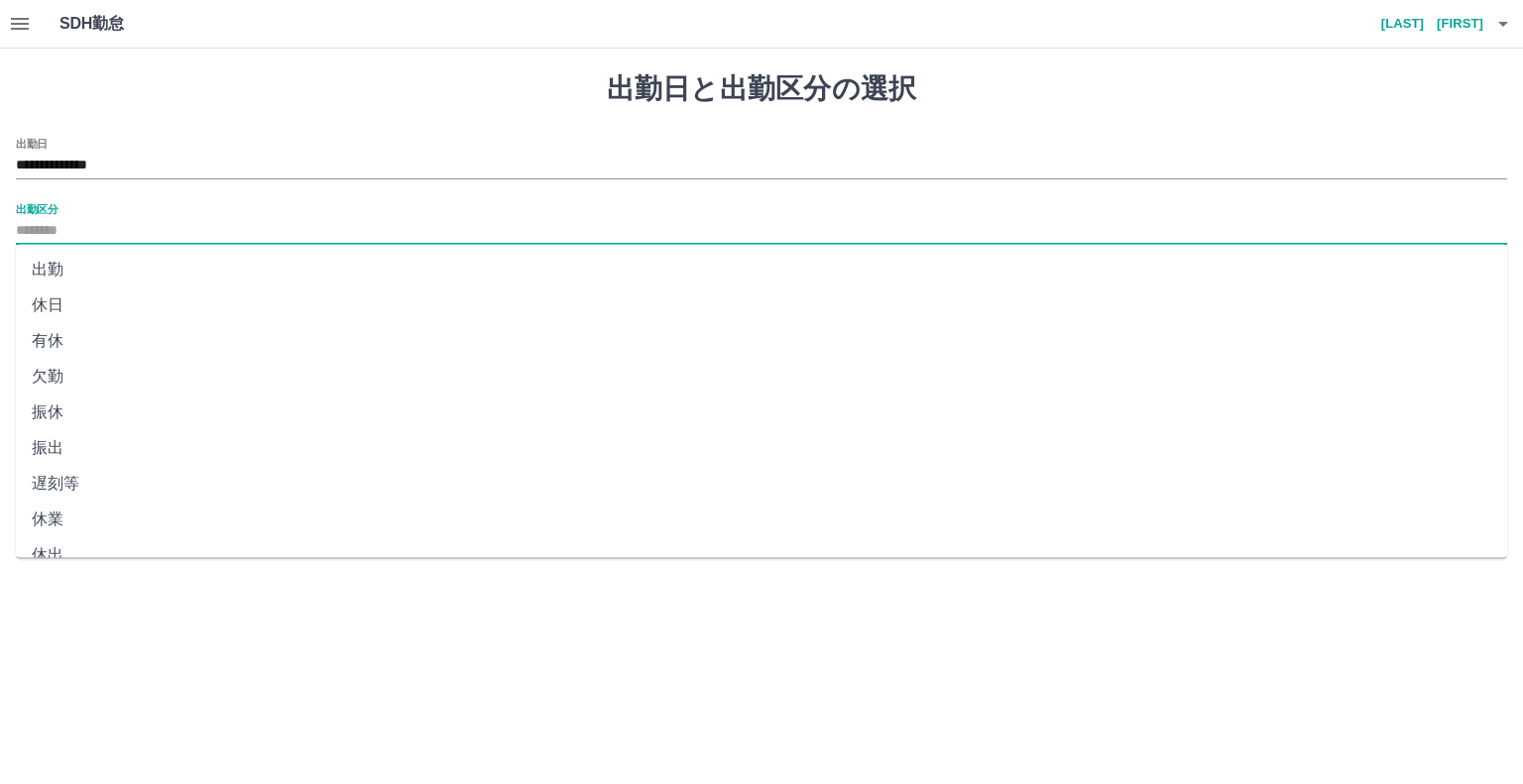 click on "出勤区分" at bounding box center [762, 231] 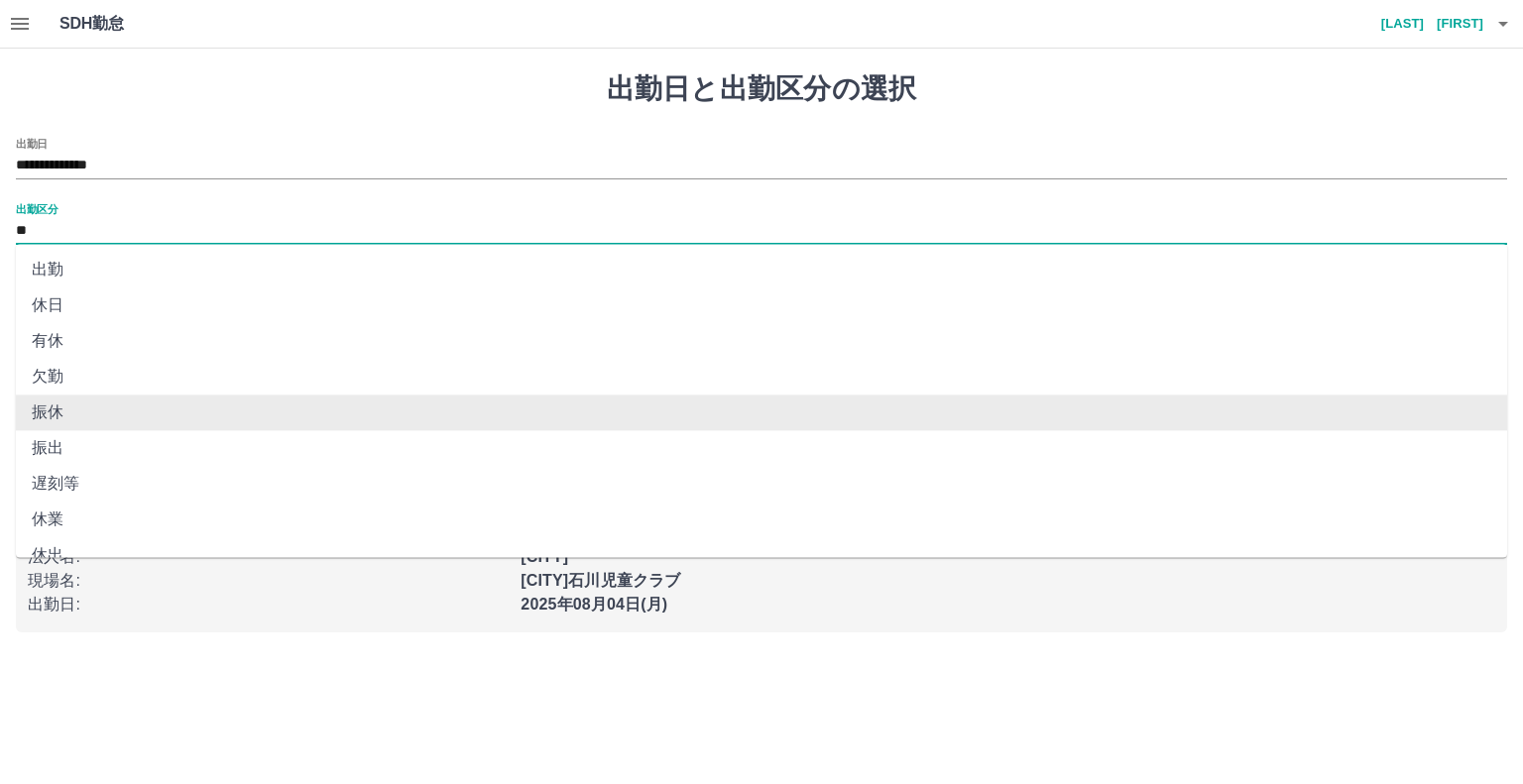 click on "**" at bounding box center (762, 231) 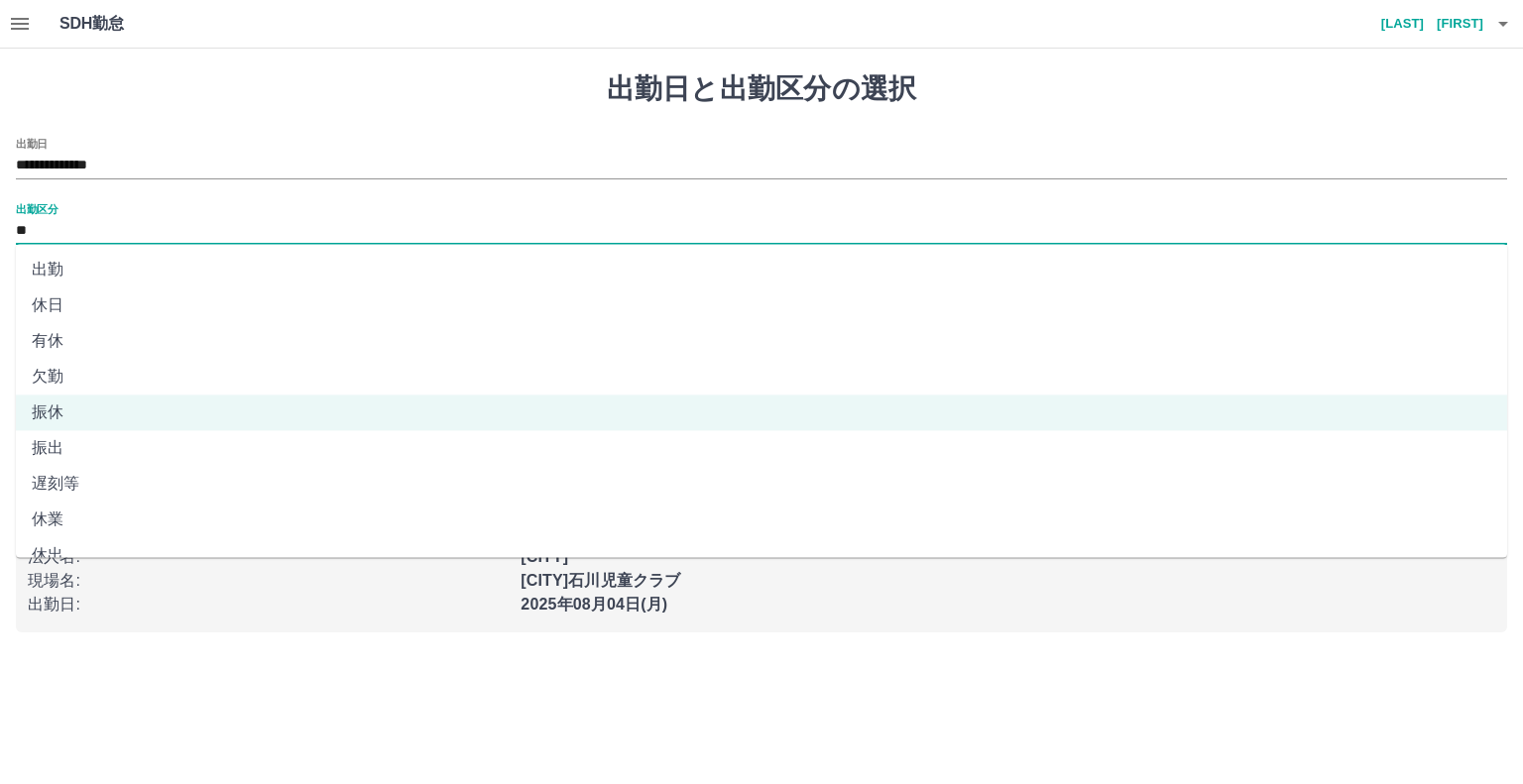 scroll, scrollTop: 16, scrollLeft: 0, axis: vertical 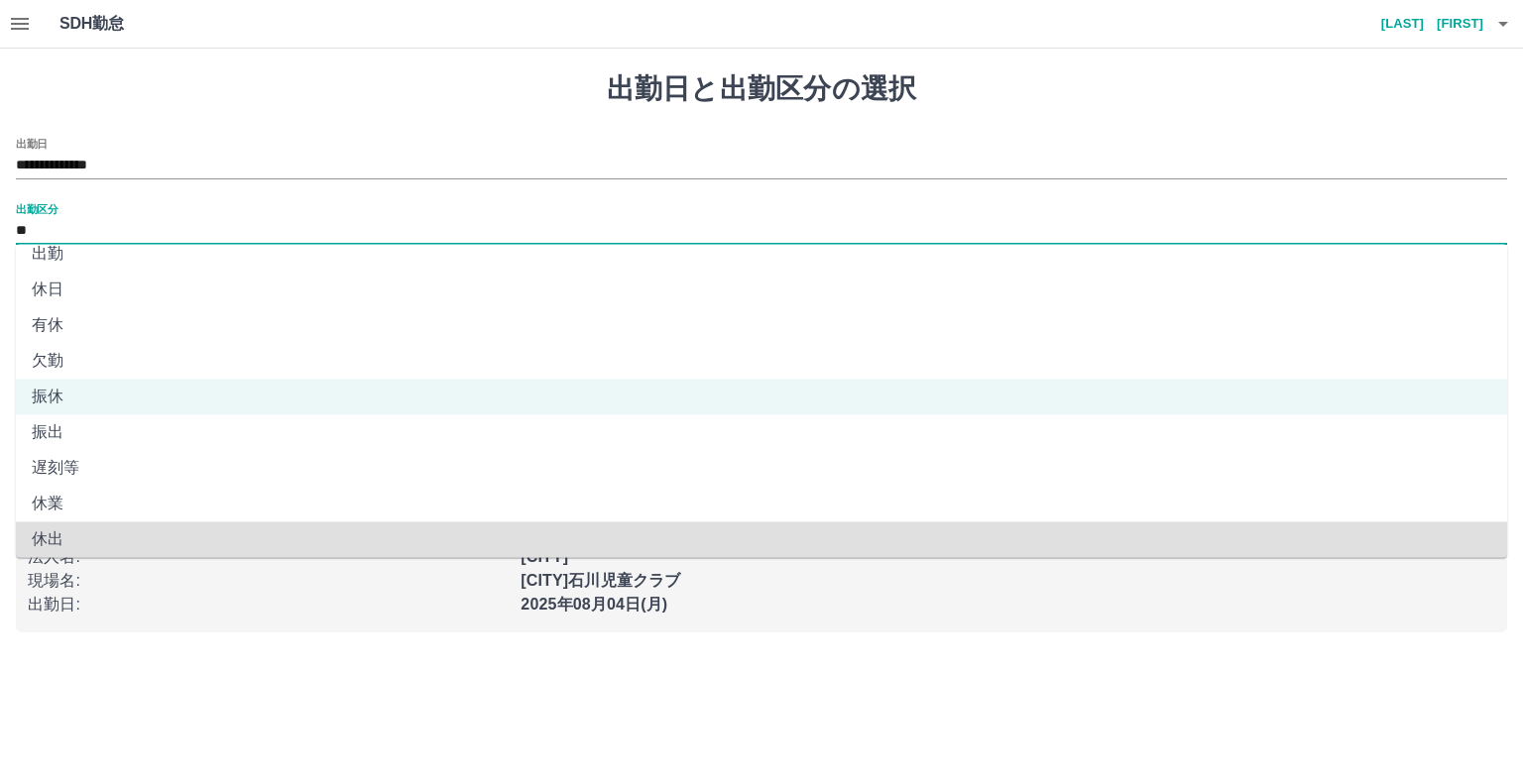 type on "**" 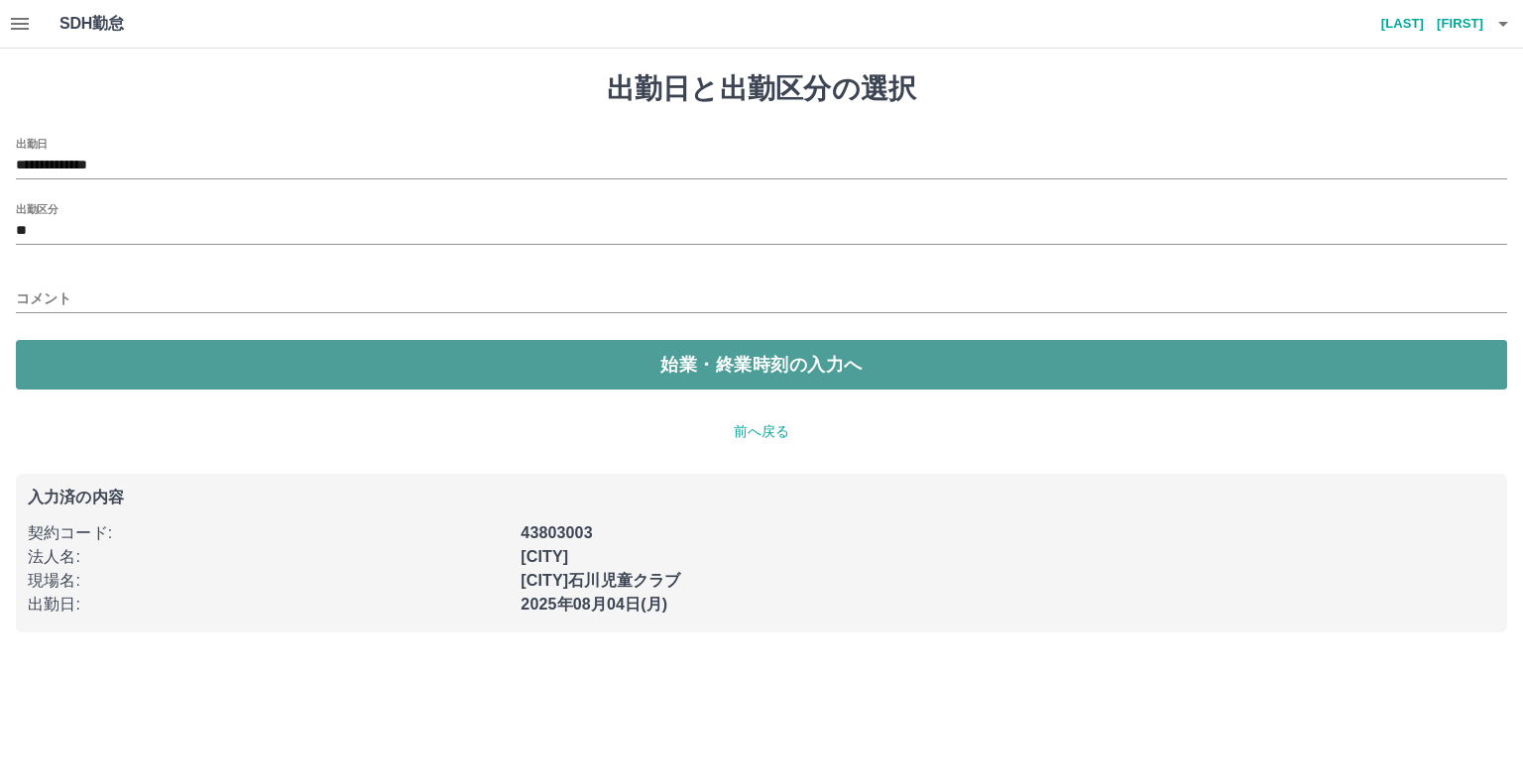 click on "始業・終業時刻の入力へ" at bounding box center (762, 365) 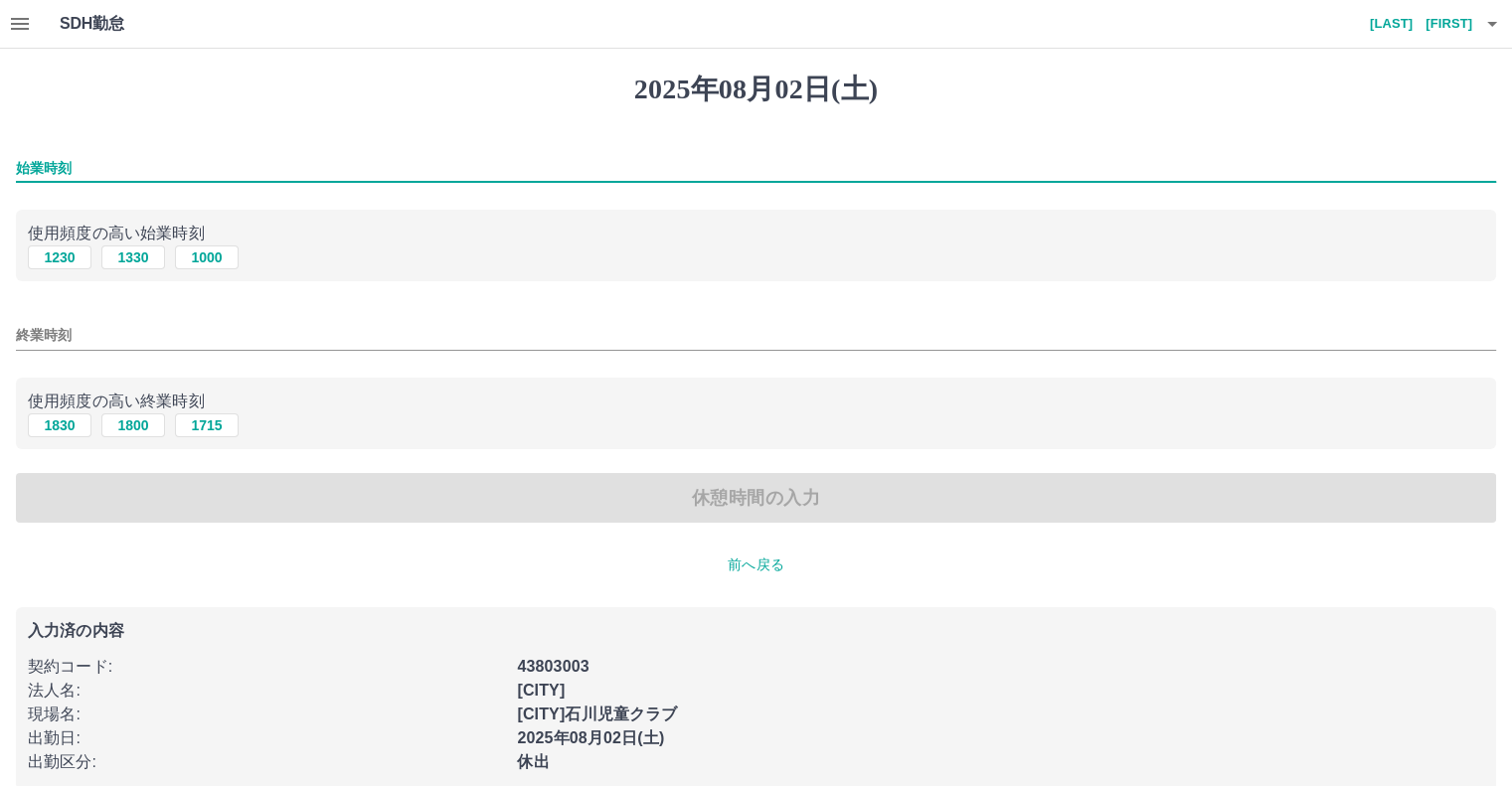 click on "始業時刻" at bounding box center (756, 168) 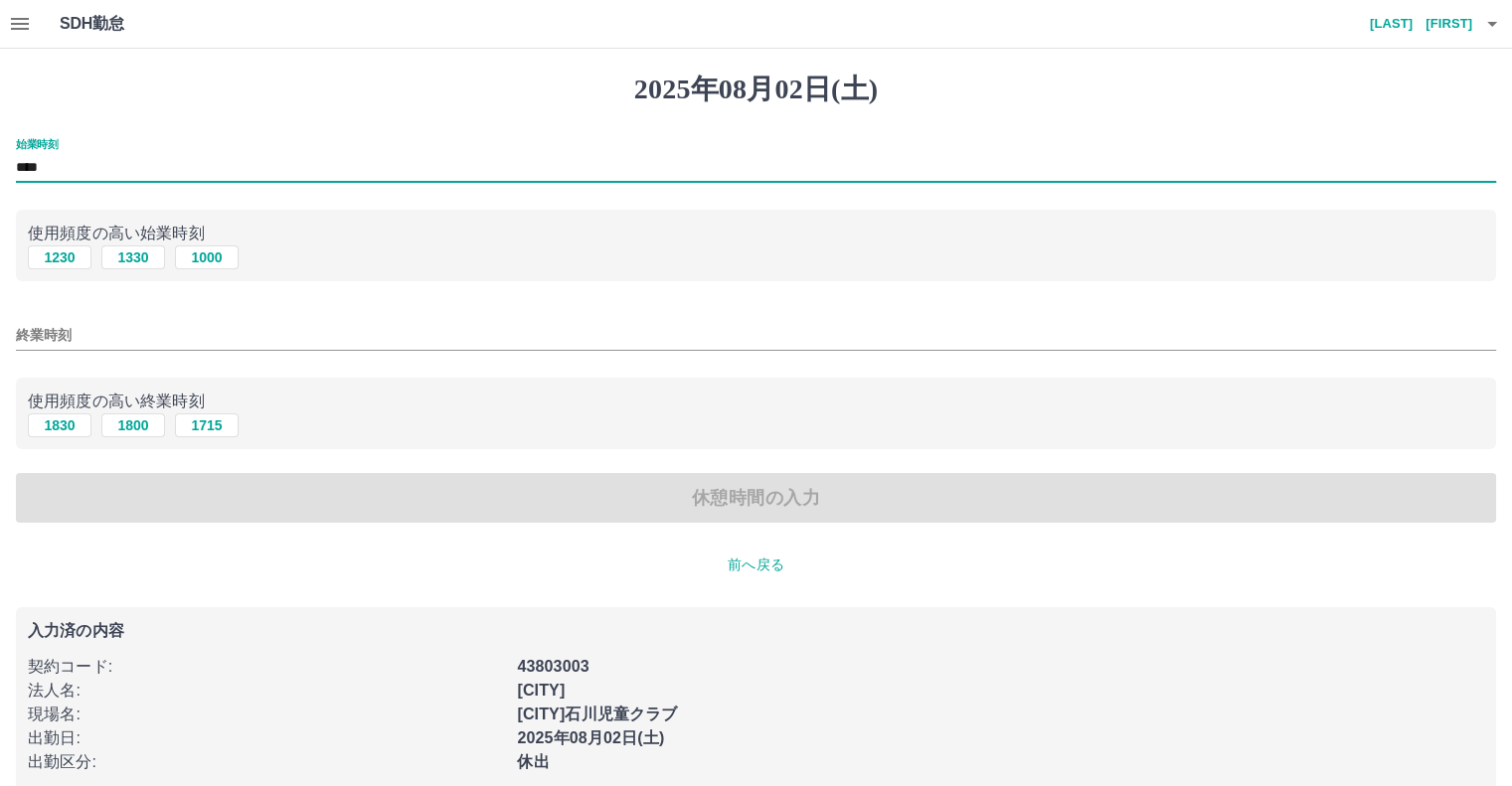 type on "****" 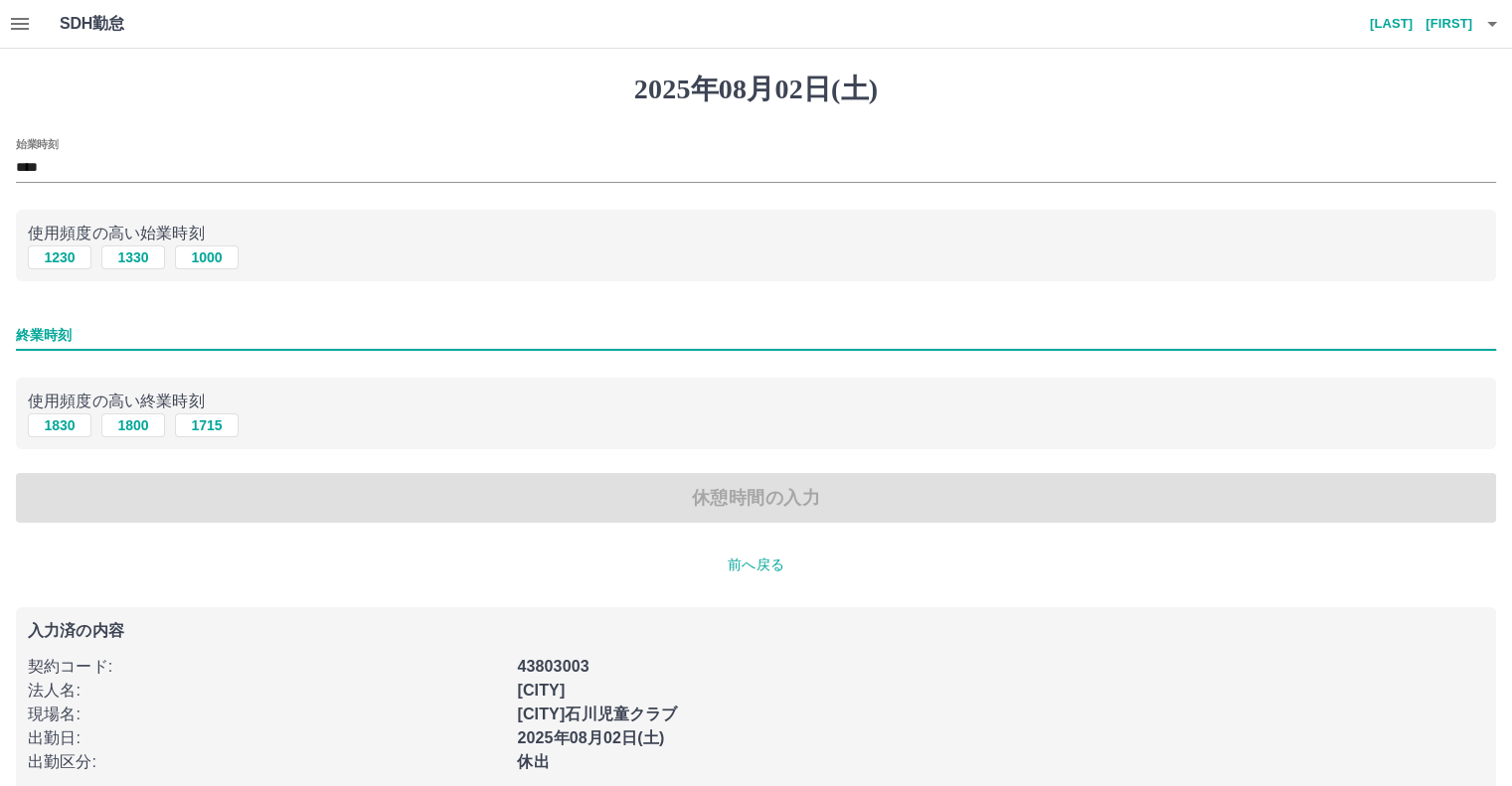 click on "終業時刻" at bounding box center [756, 335] 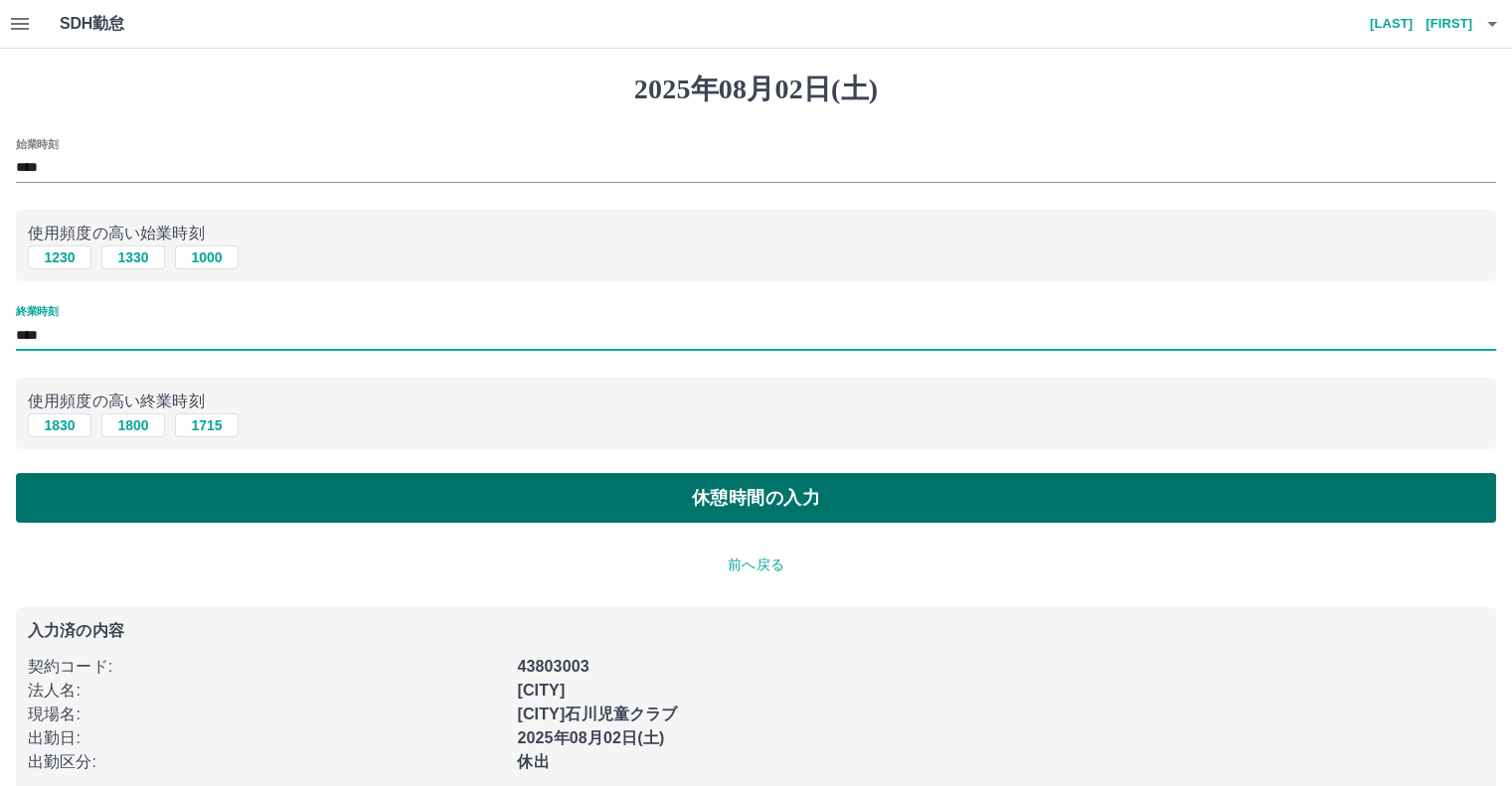 type on "****" 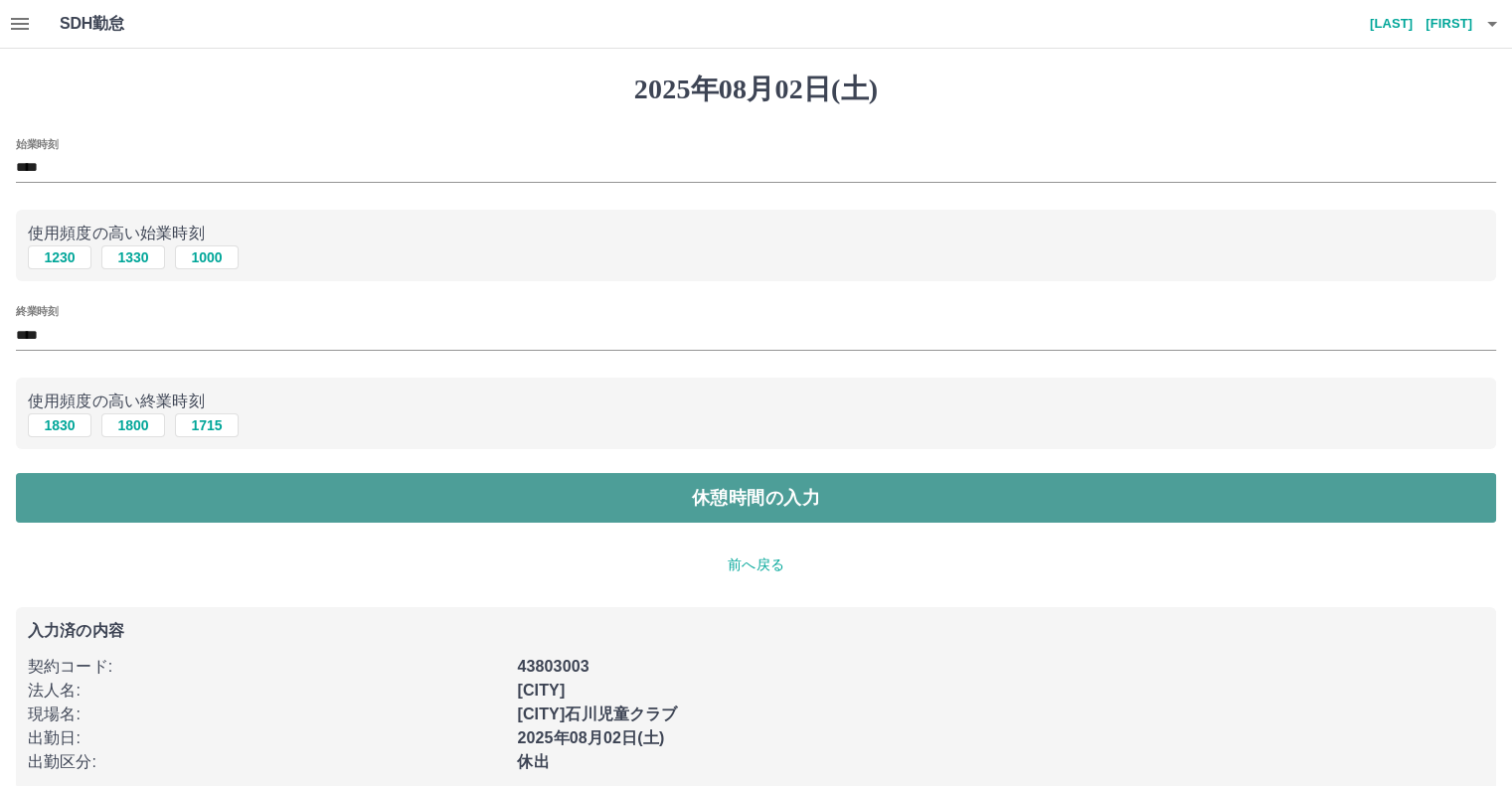 click on "休憩時間の入力" at bounding box center [756, 498] 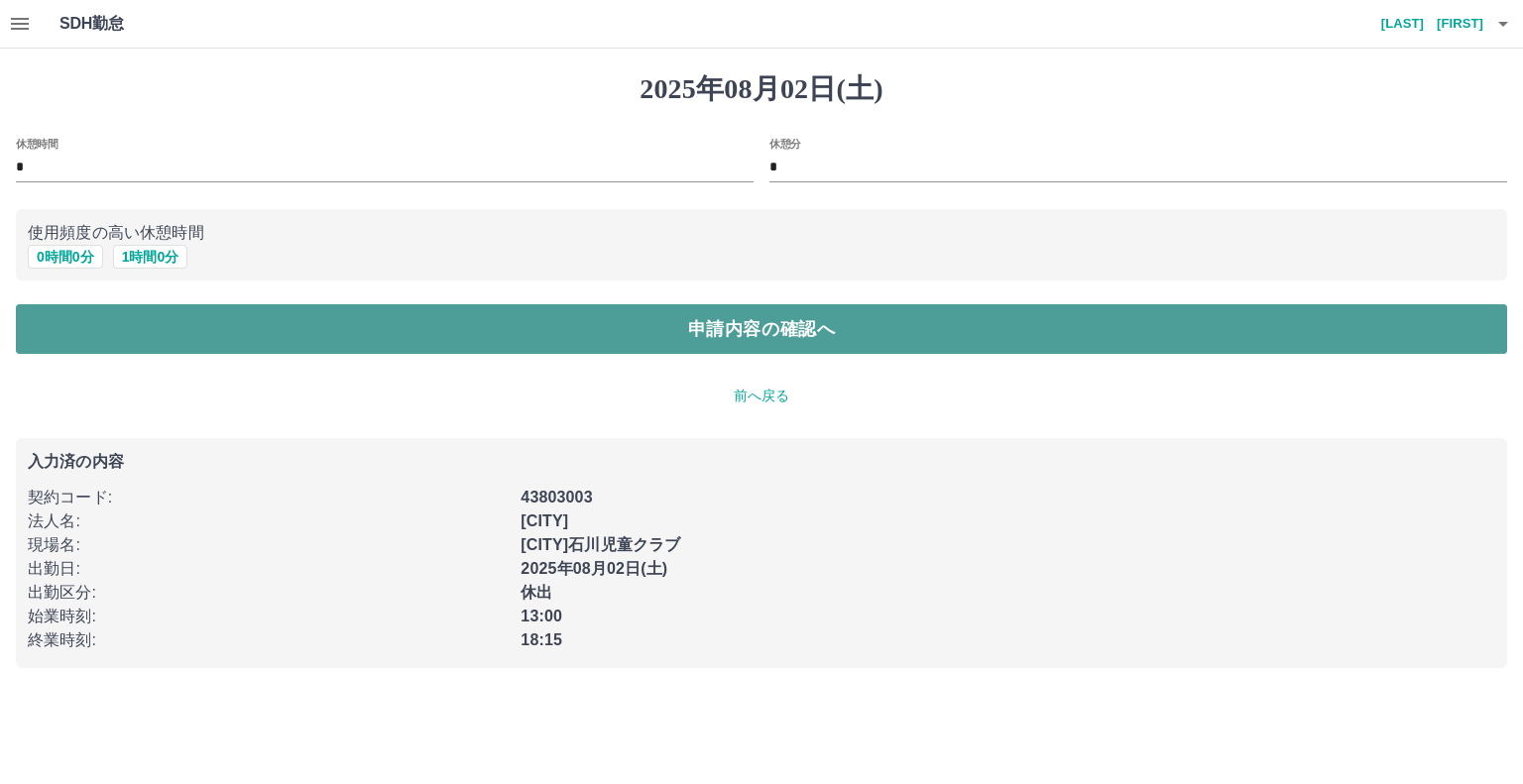 click on "申請内容の確認へ" at bounding box center [762, 329] 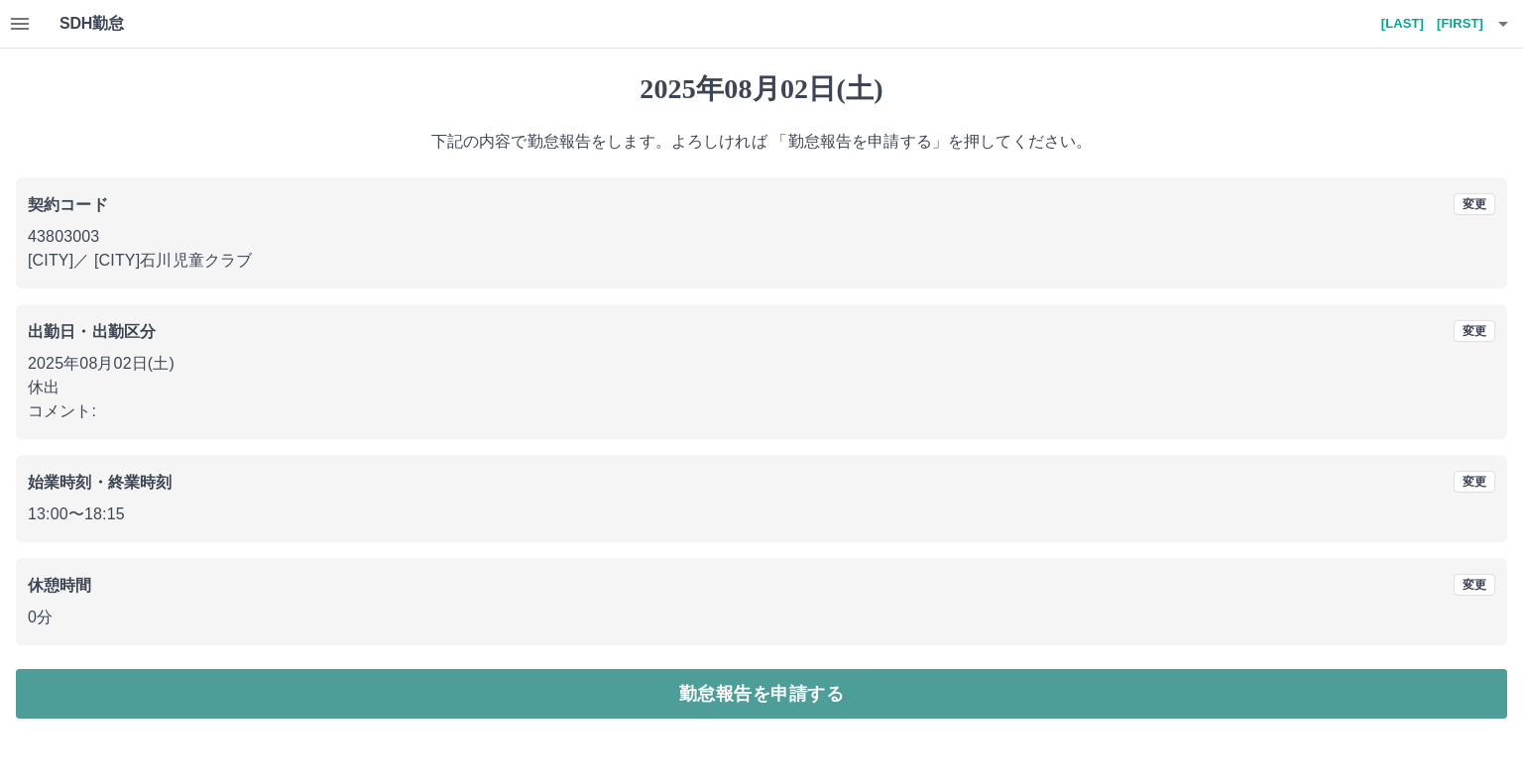click on "勤怠報告を申請する" at bounding box center (762, 694) 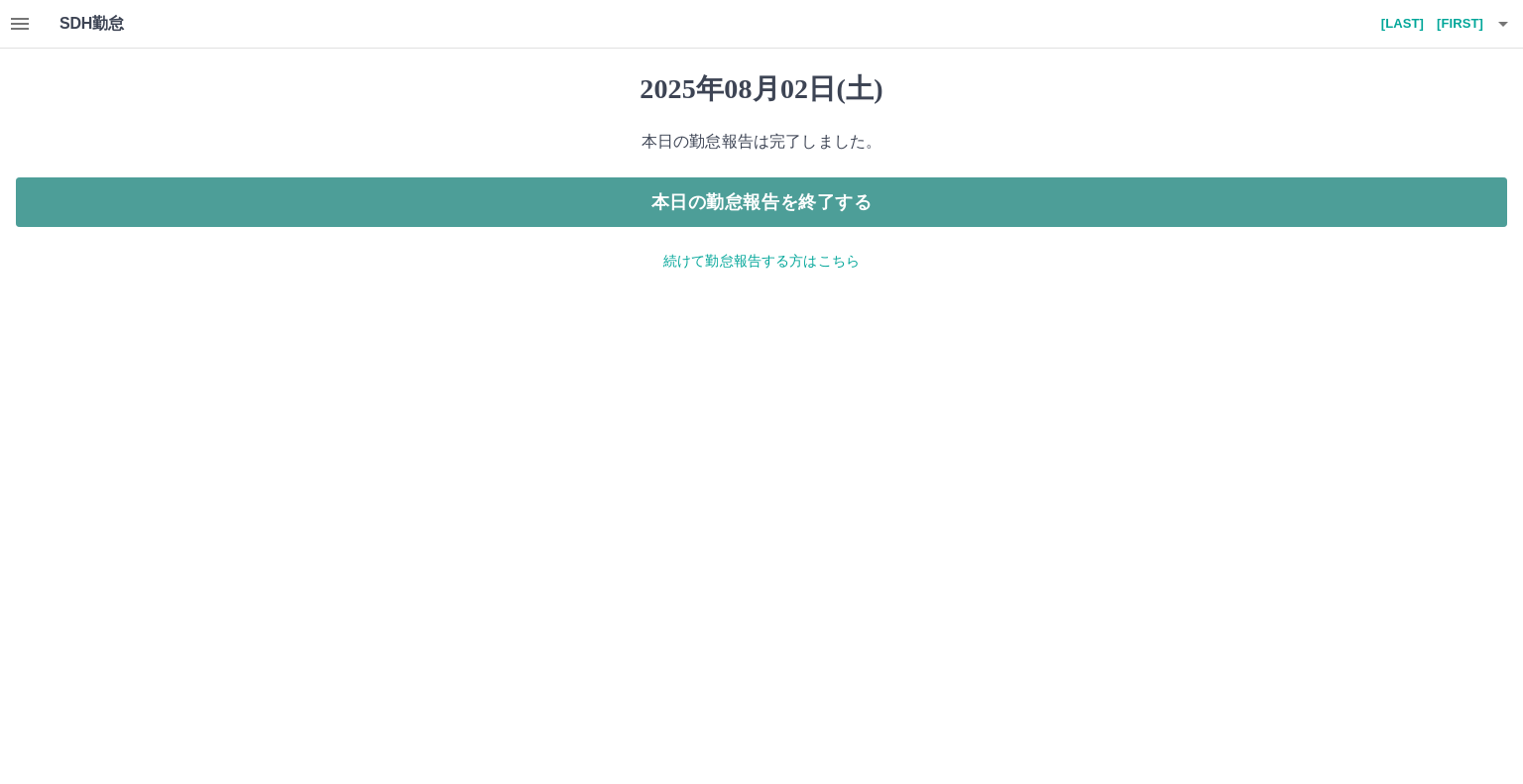 click on "本日の勤怠報告を終了する" at bounding box center (762, 202) 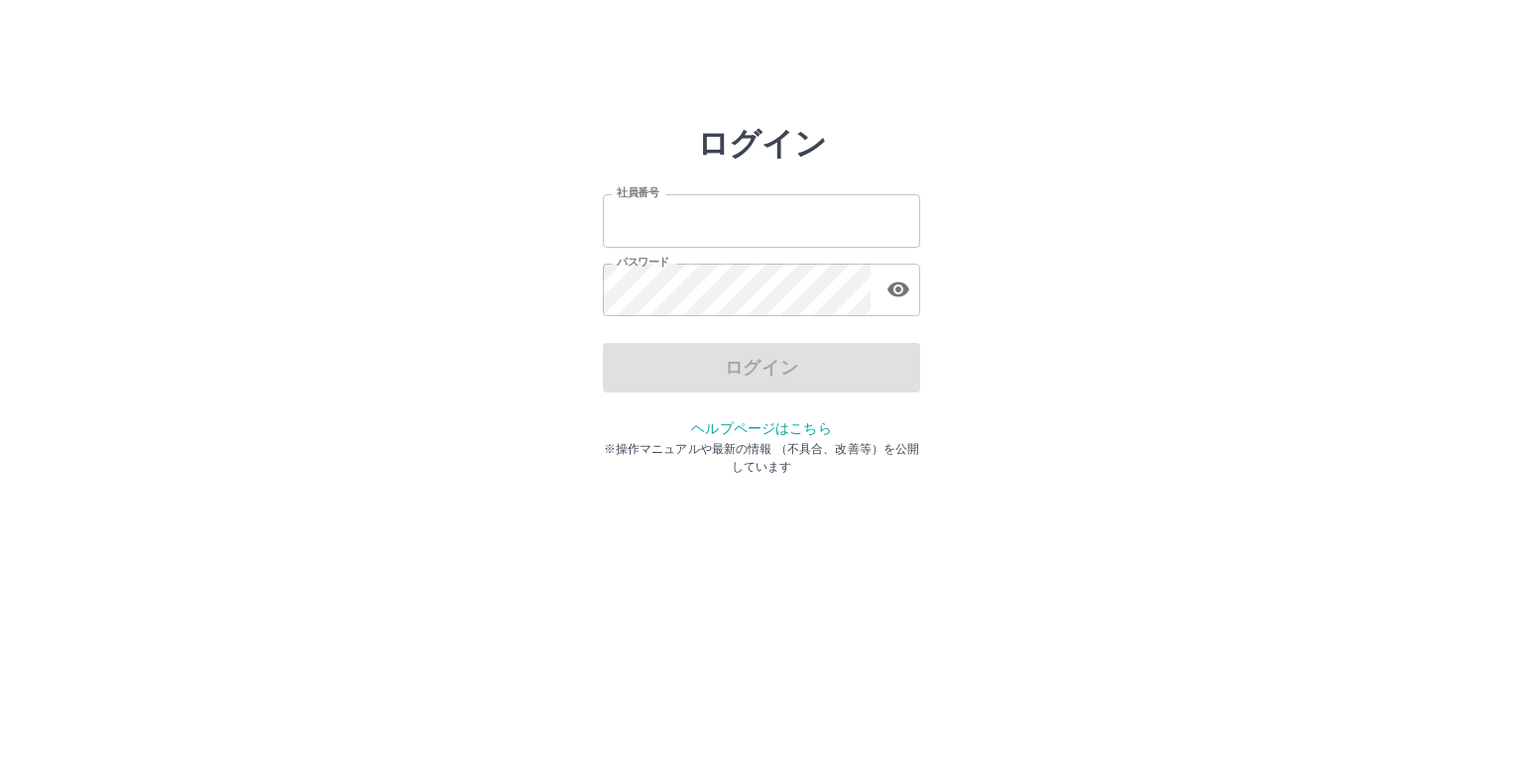 scroll, scrollTop: 0, scrollLeft: 0, axis: both 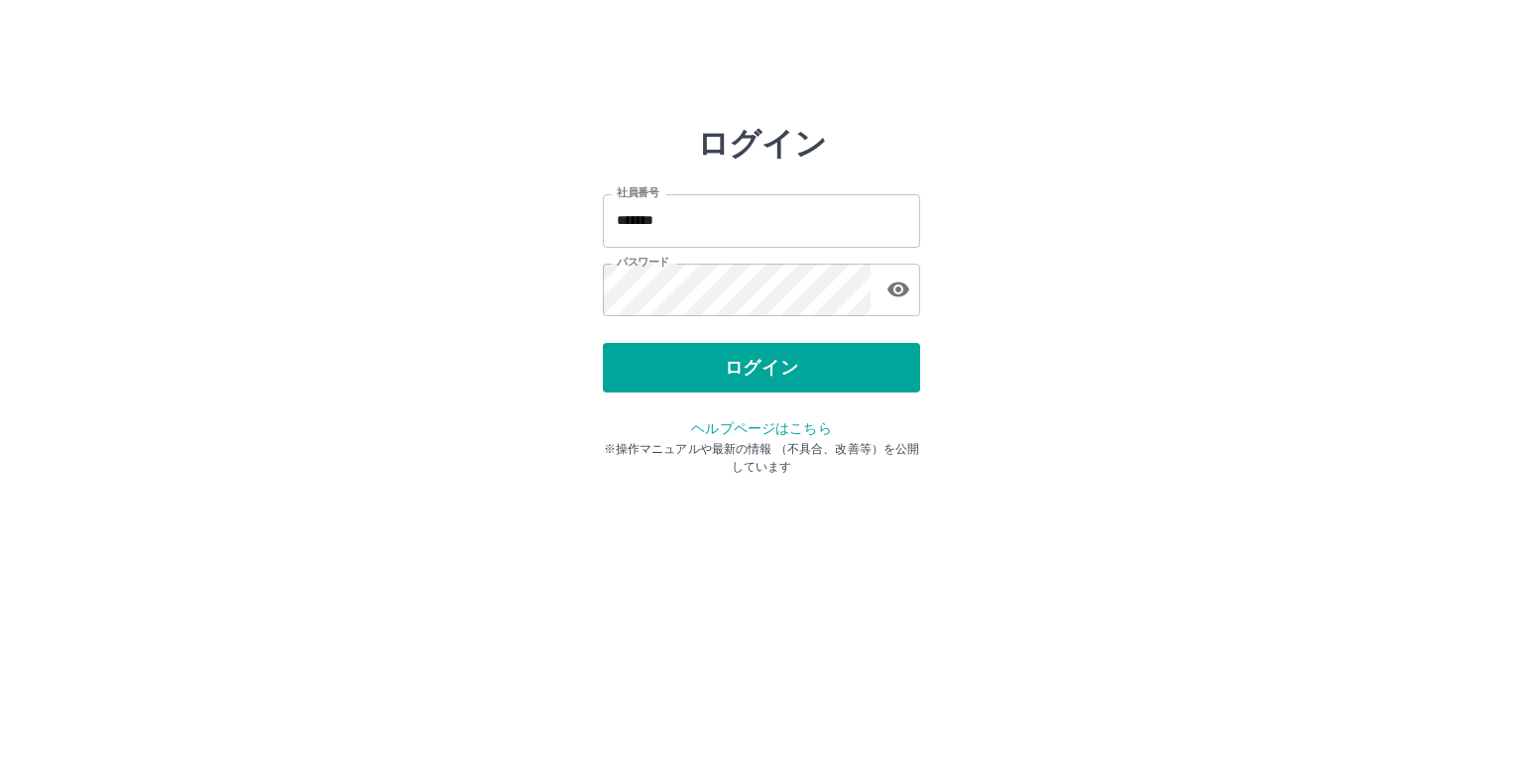 click on "ログイン" at bounding box center [762, 368] 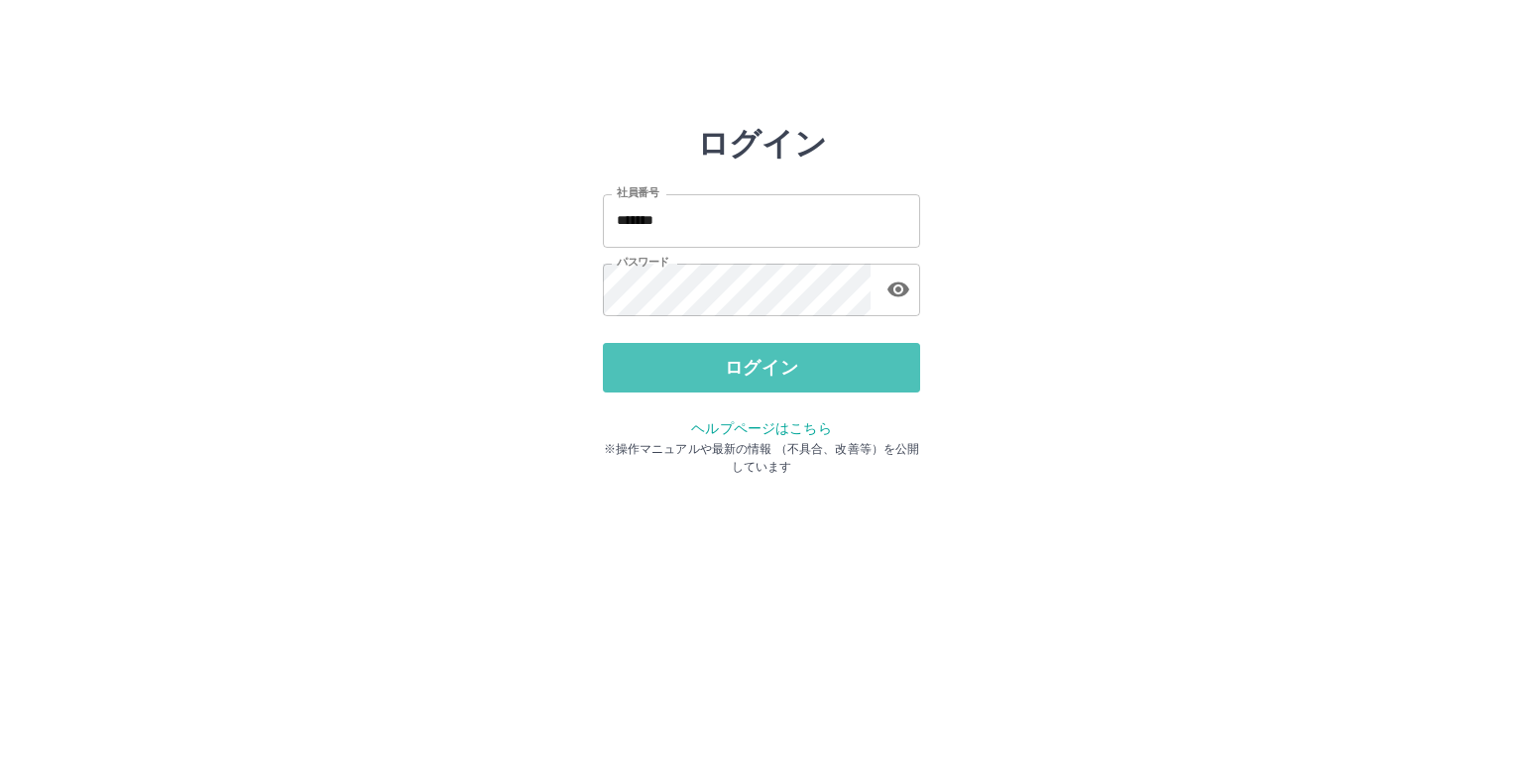 click on "ログイン" at bounding box center [762, 368] 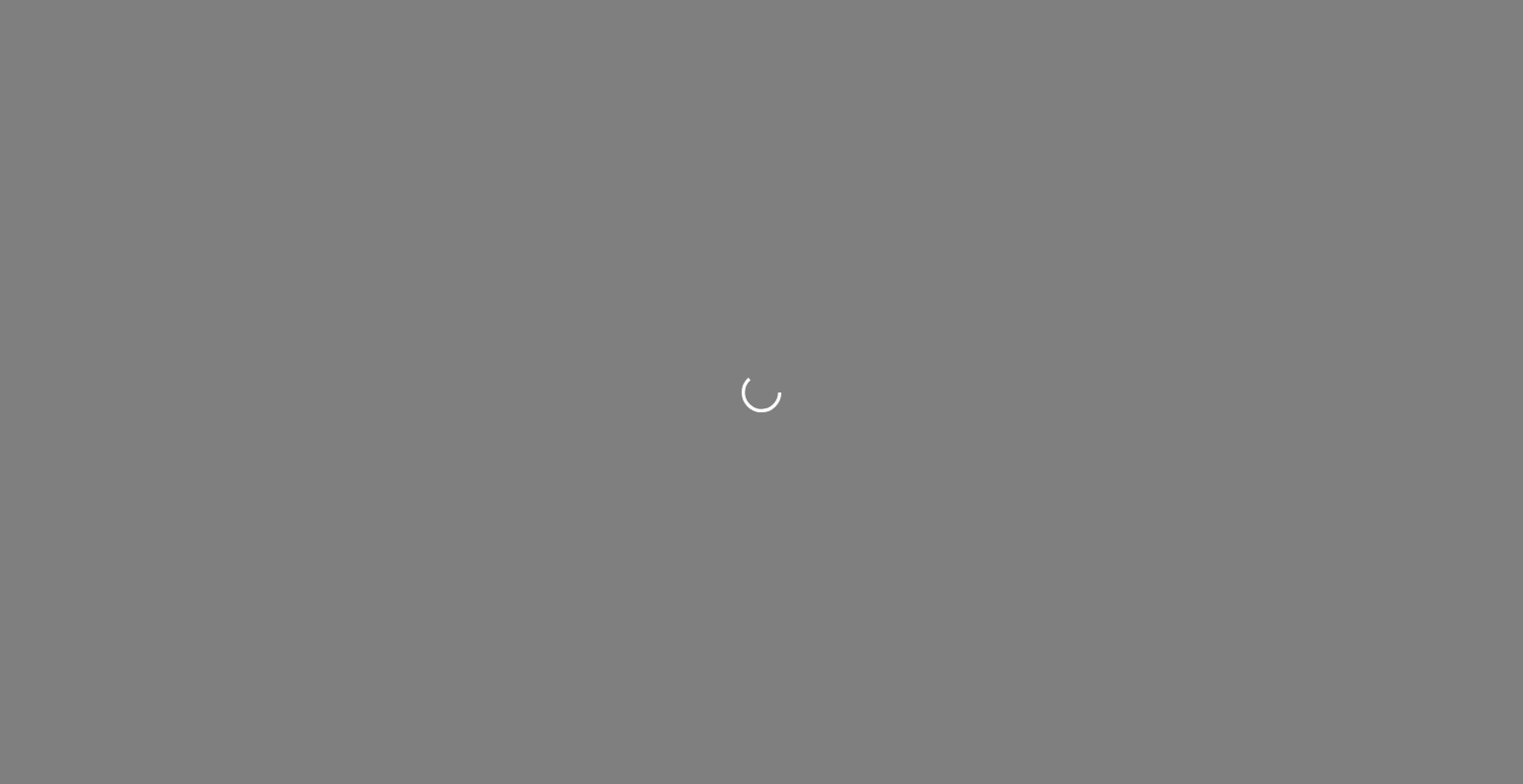 scroll, scrollTop: 0, scrollLeft: 0, axis: both 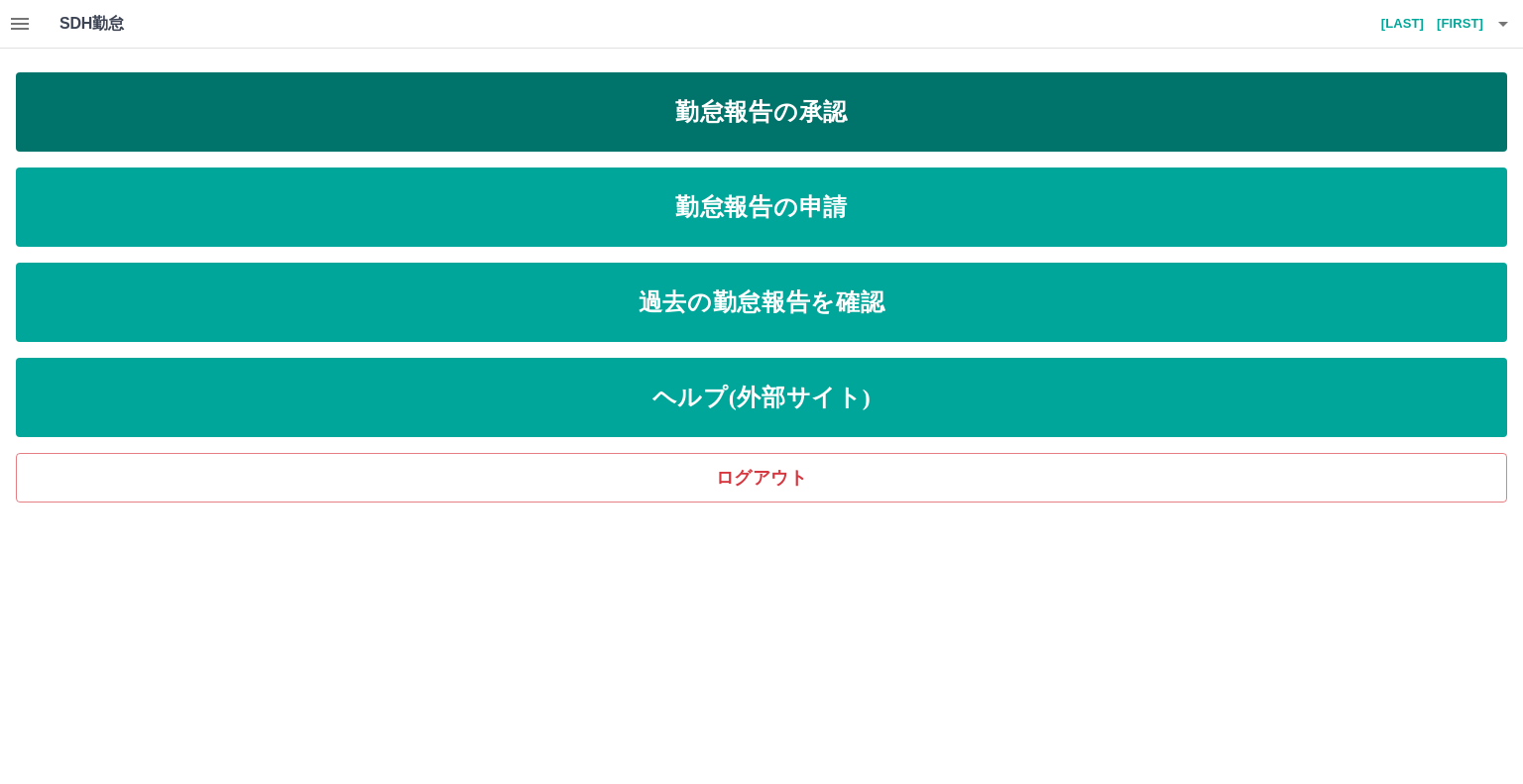 click on "勤怠報告の承認" at bounding box center [762, 112] 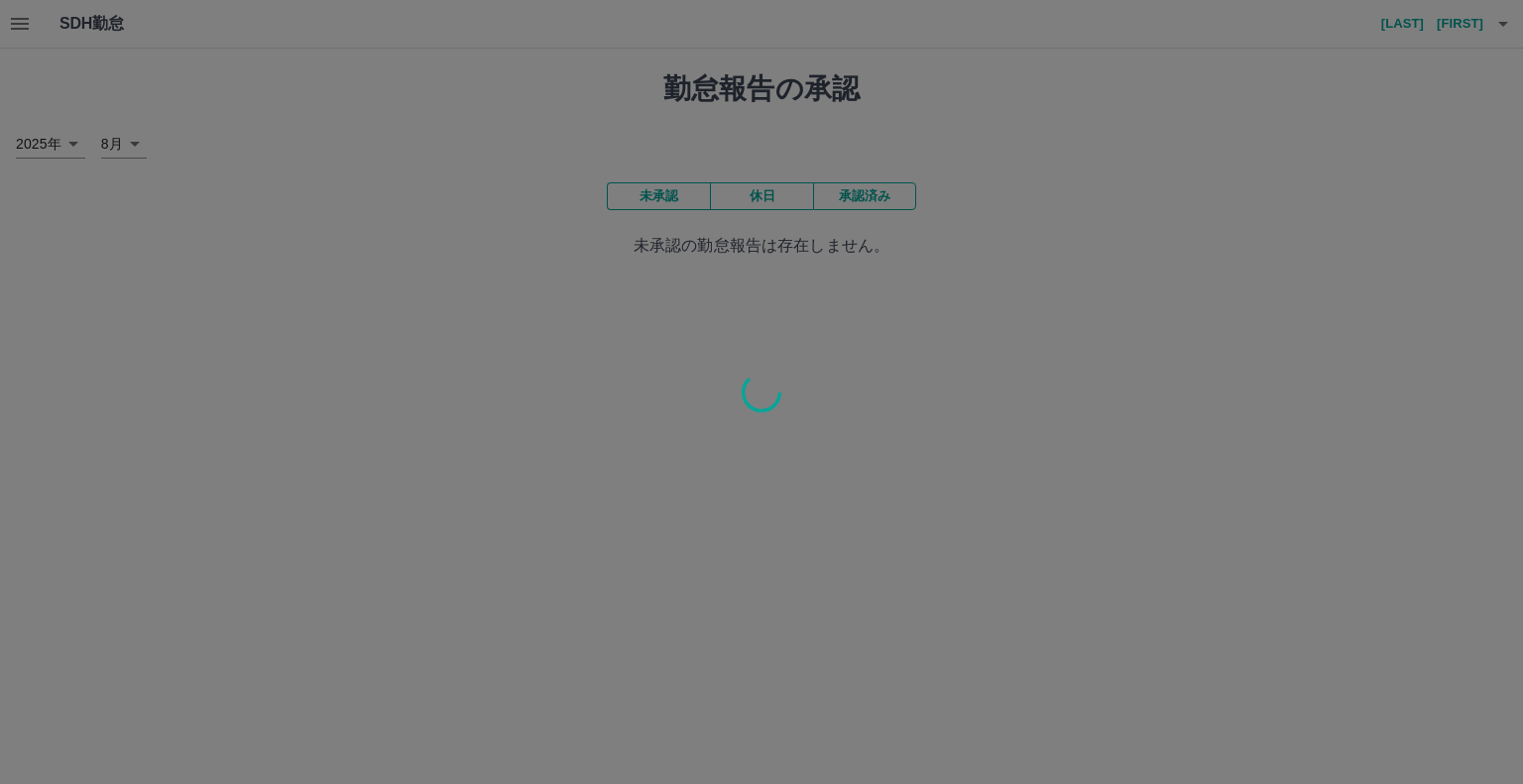 click at bounding box center [762, 392] 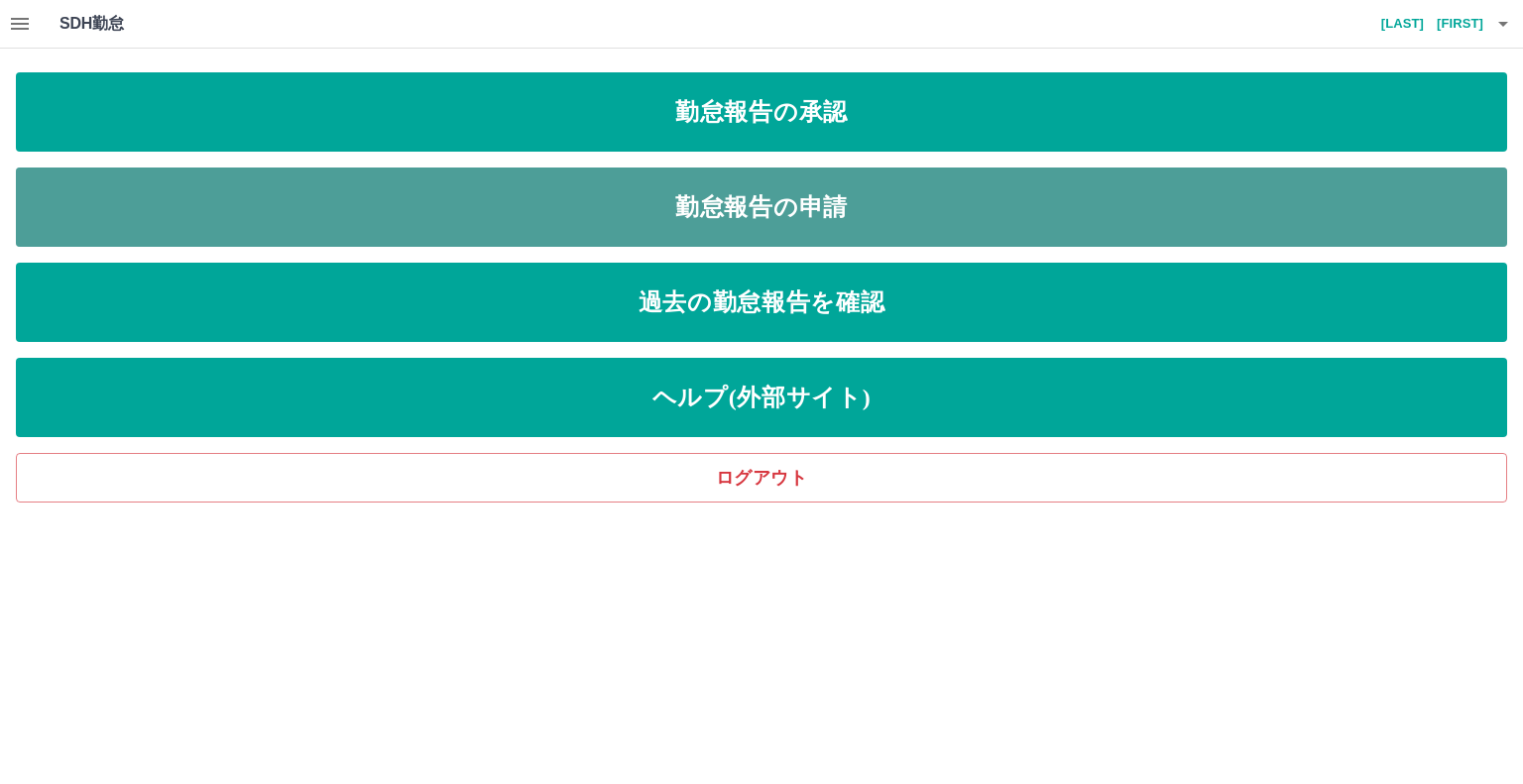 click on "勤怠報告の申請" at bounding box center [762, 207] 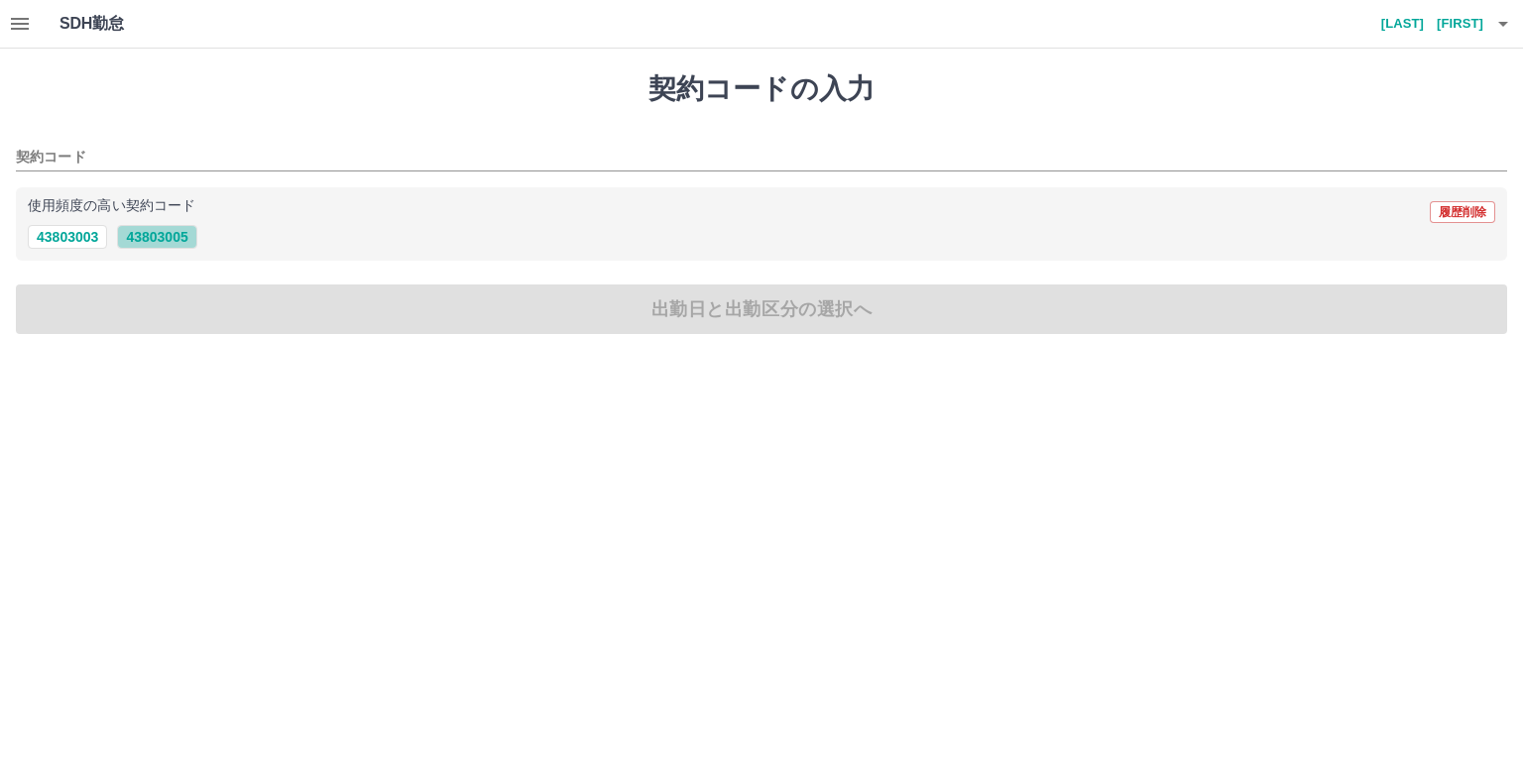 click on "43803005" at bounding box center [157, 237] 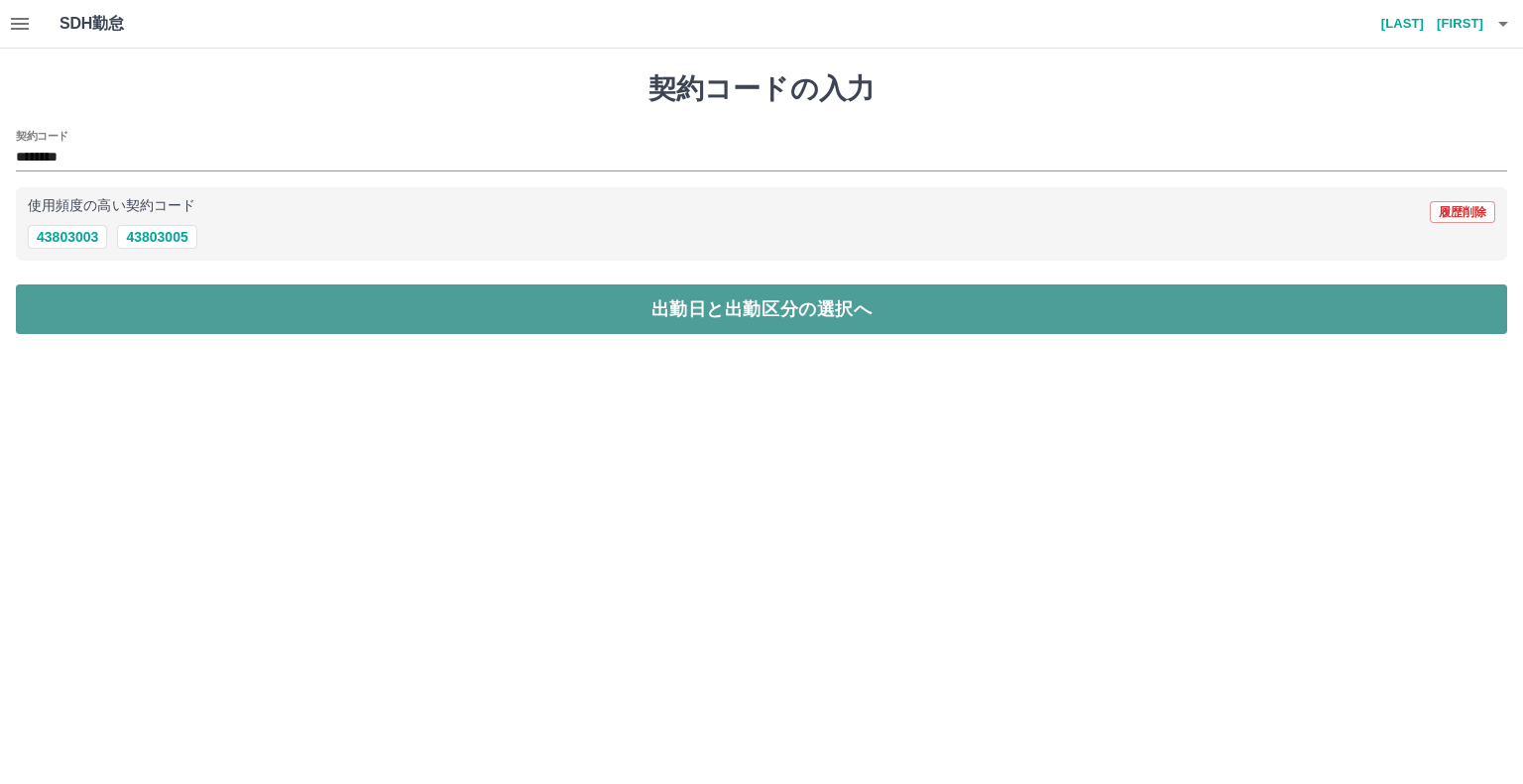 click on "出勤日と出勤区分の選択へ" at bounding box center (762, 309) 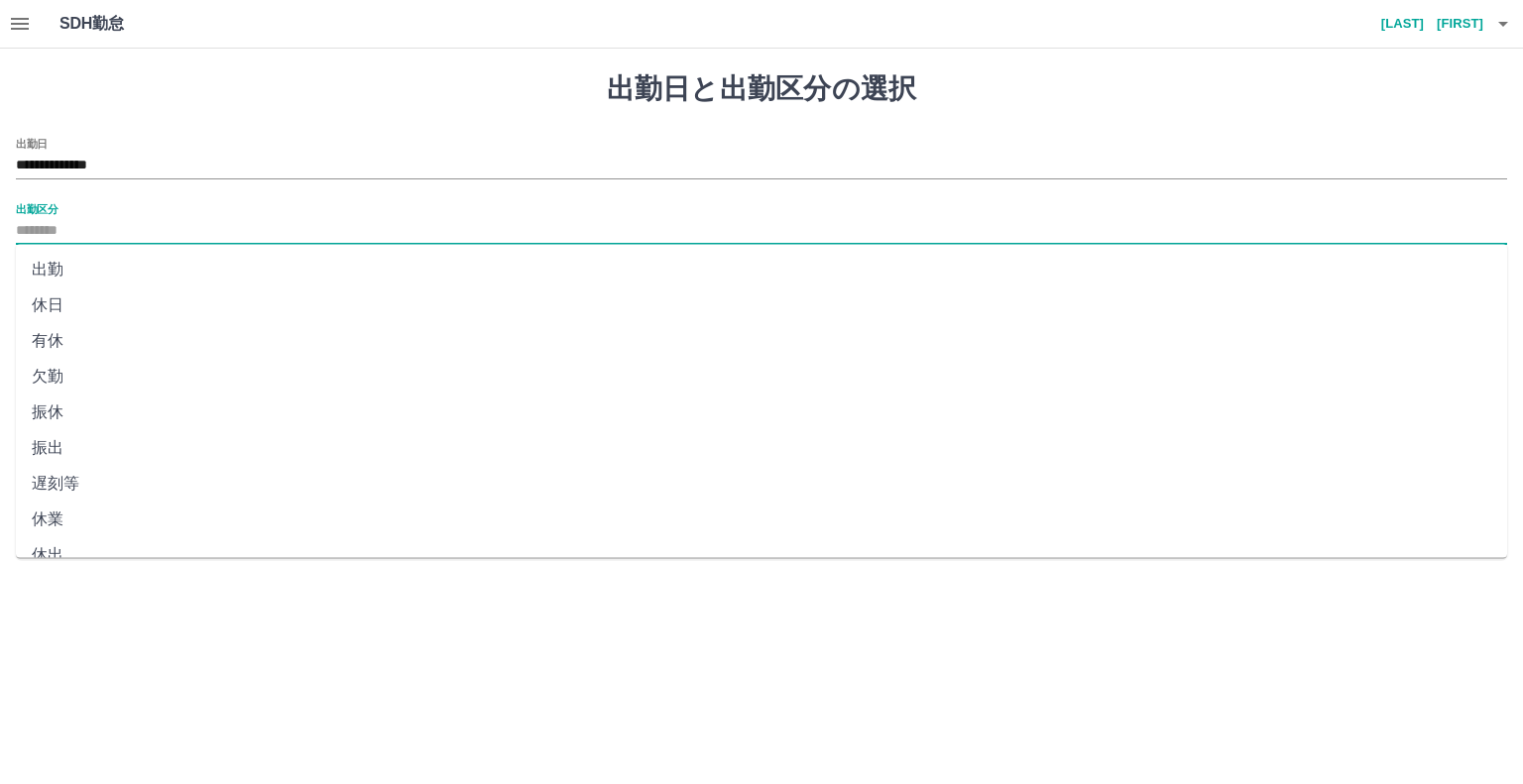 click on "出勤区分" at bounding box center (762, 231) 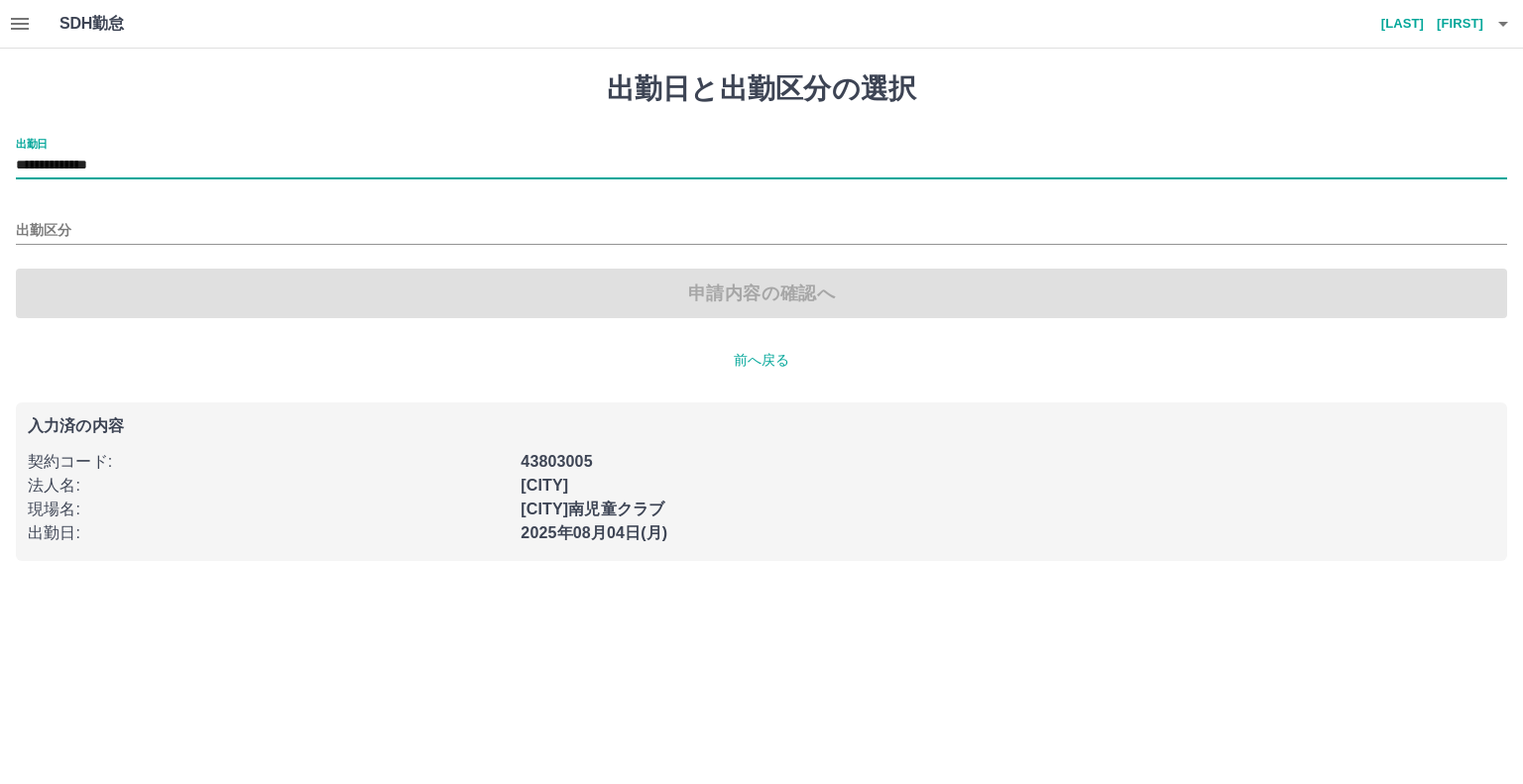 click on "**********" at bounding box center [762, 159] 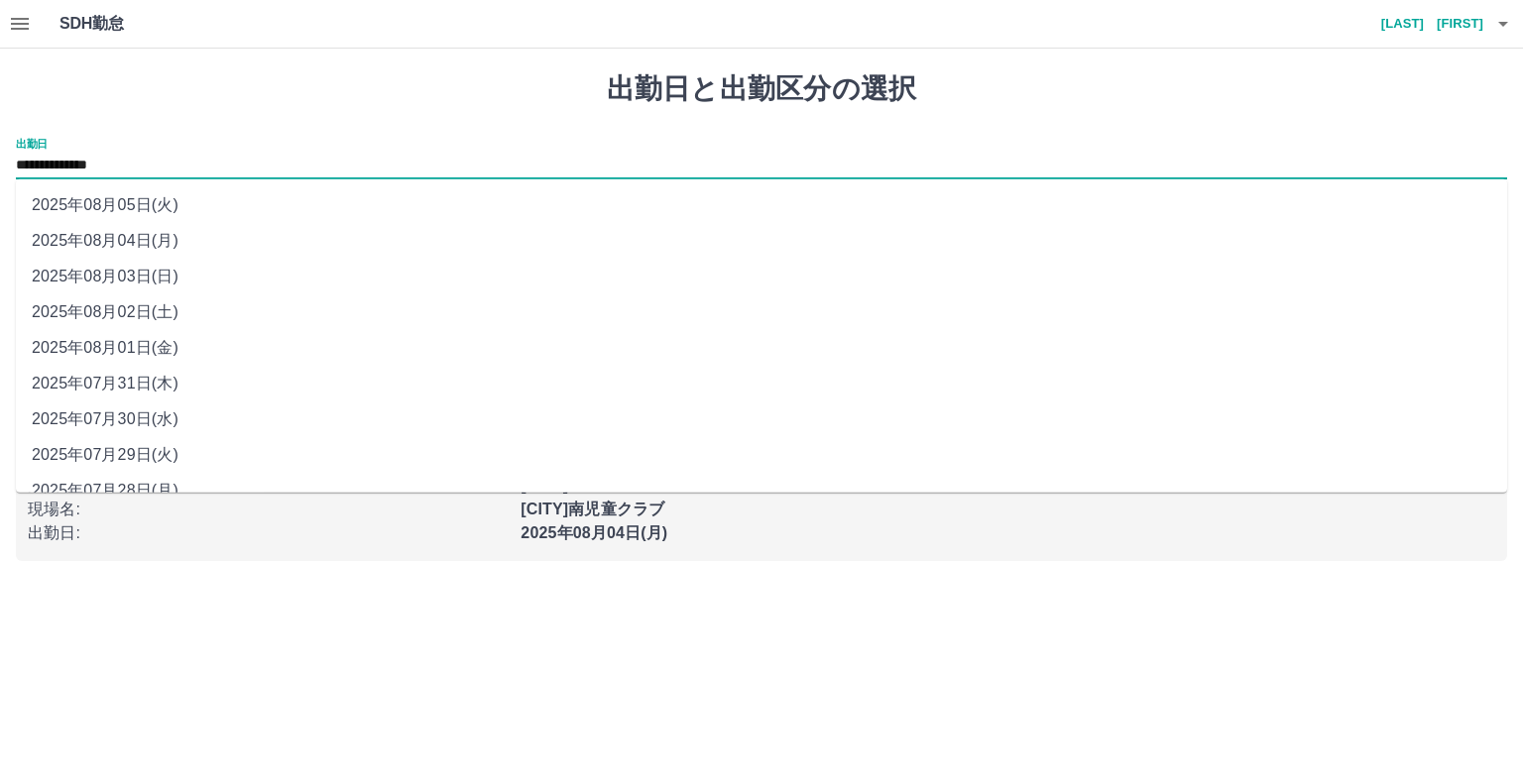 click on "**********" at bounding box center (762, 166) 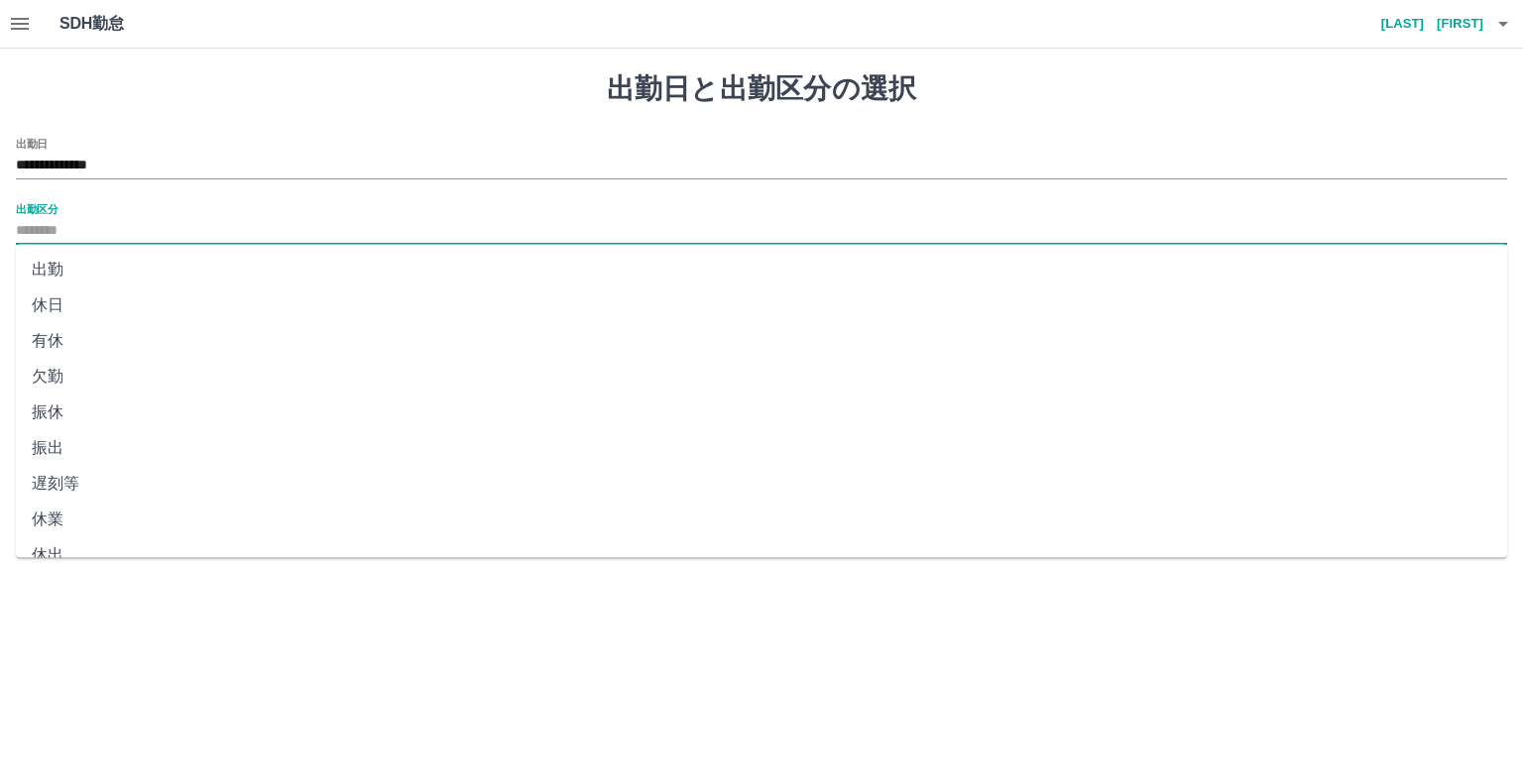 click on "出勤区分" at bounding box center (762, 231) 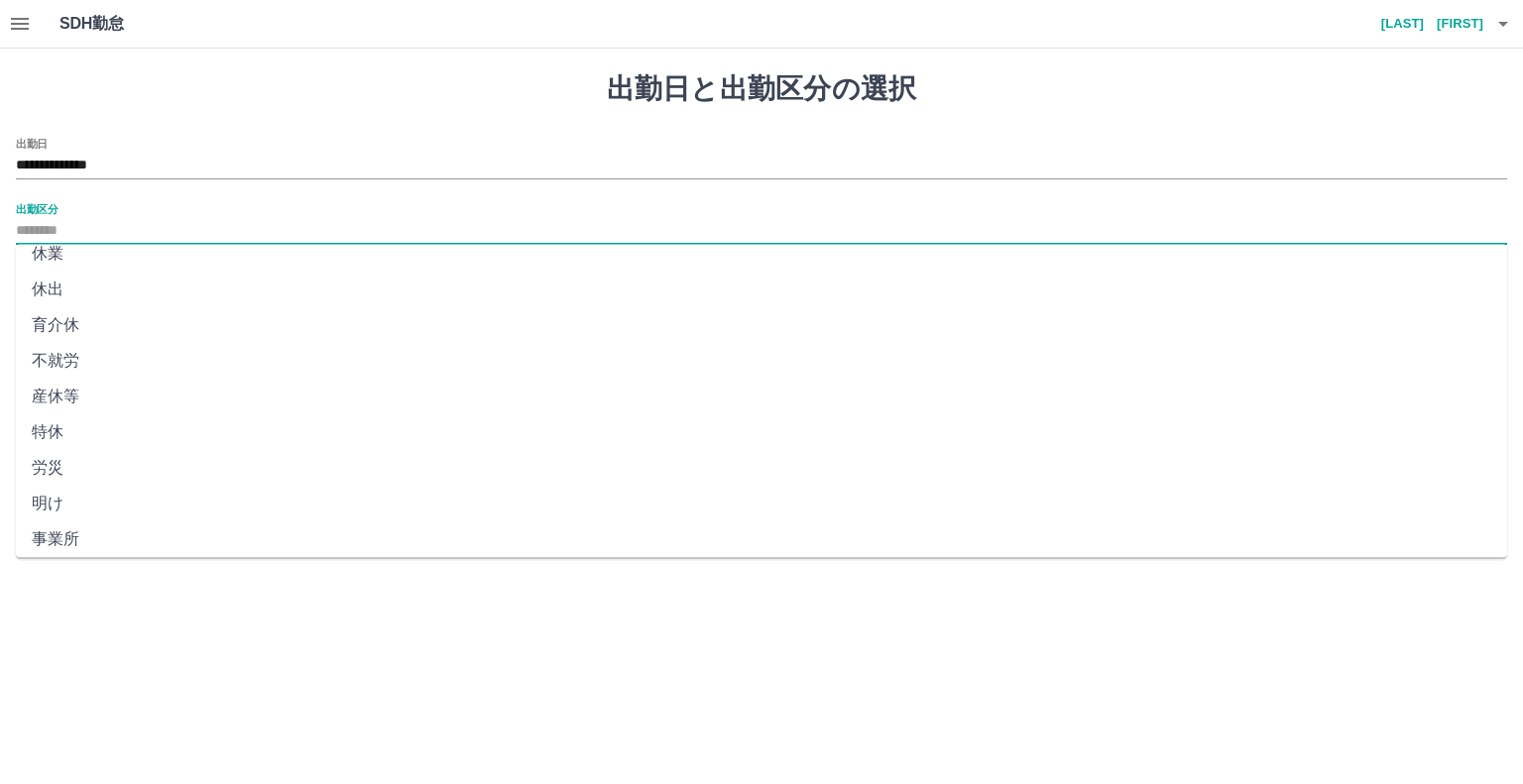scroll, scrollTop: 301, scrollLeft: 0, axis: vertical 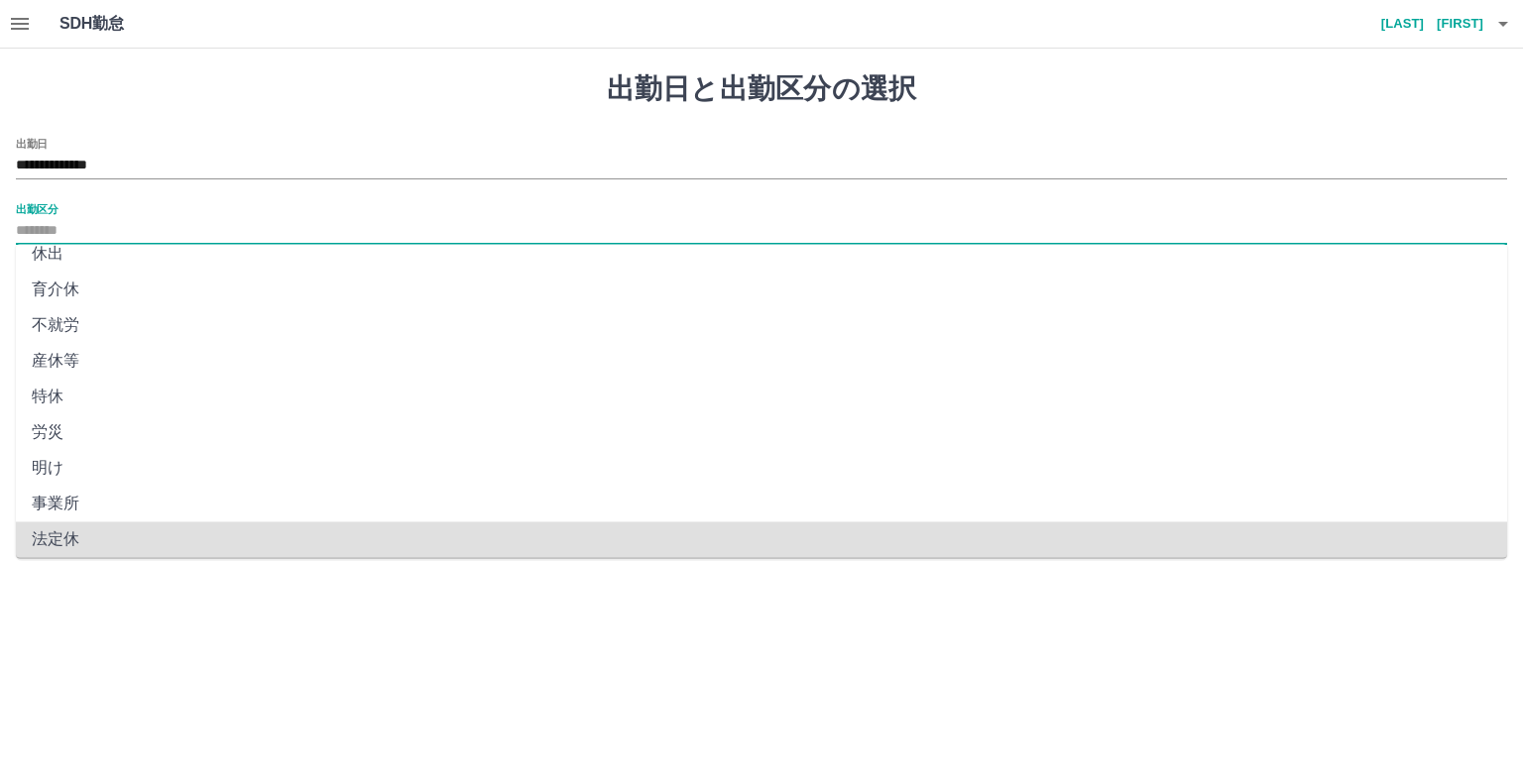 type on "***" 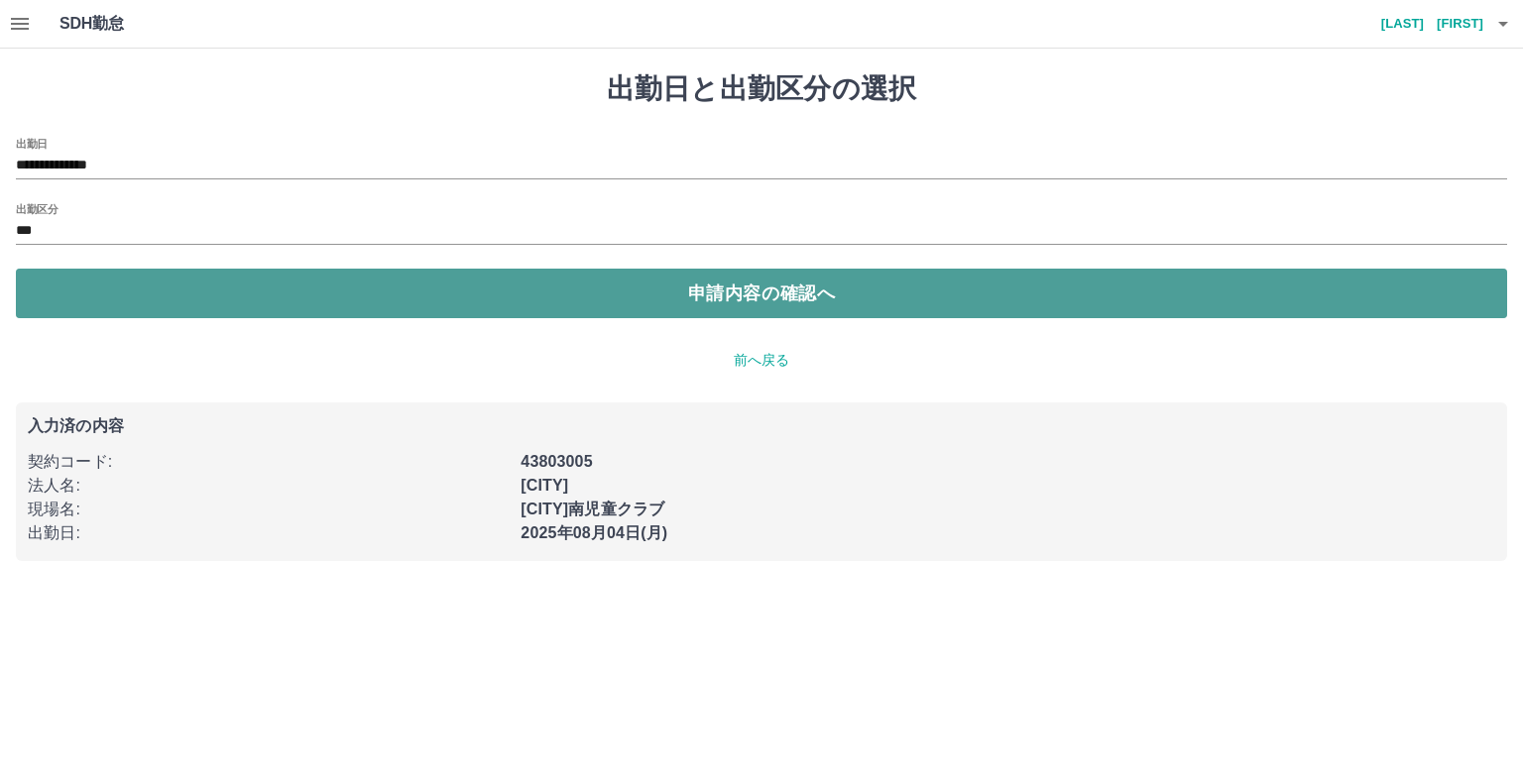 click on "申請内容の確認へ" at bounding box center (762, 293) 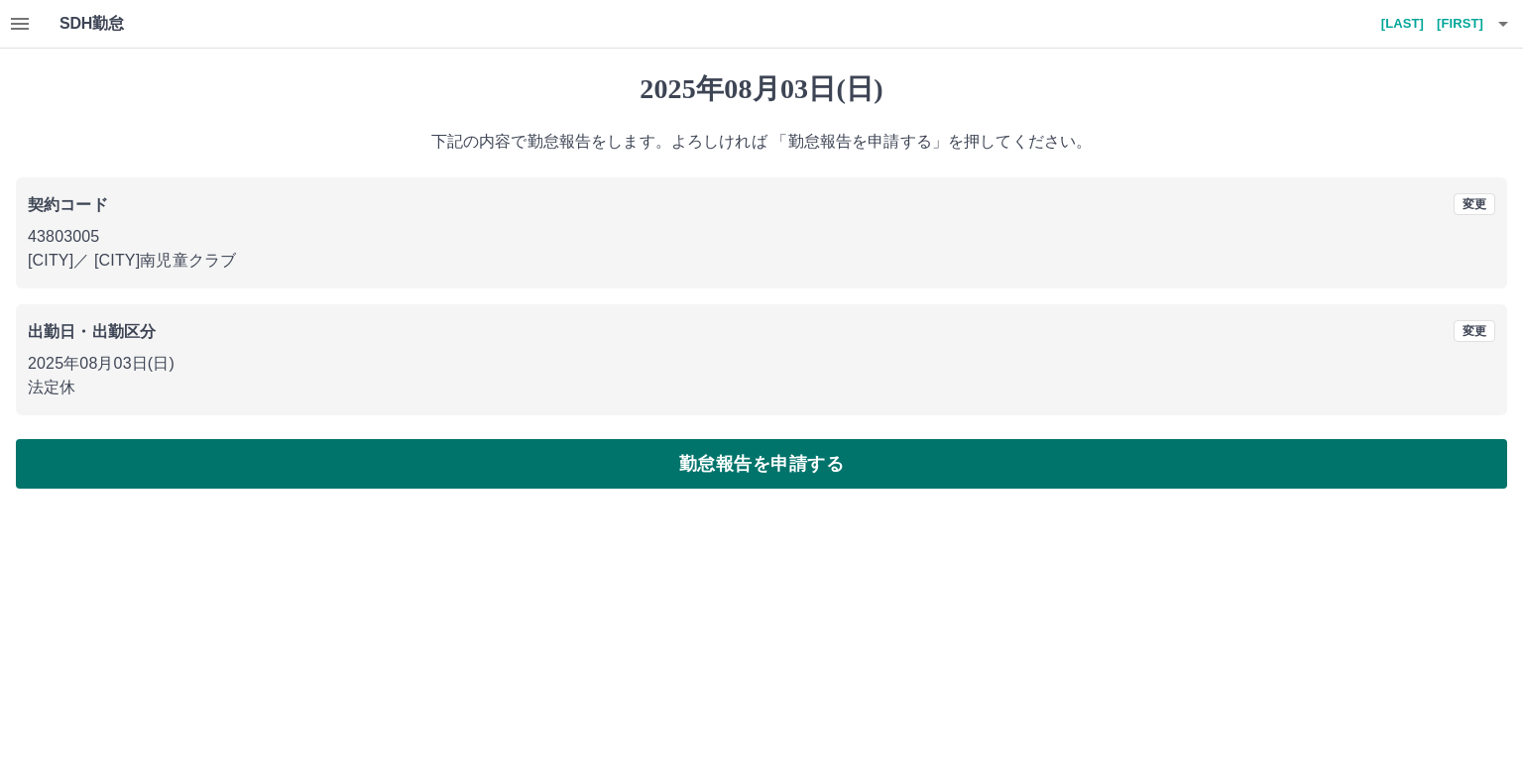 click on "勤怠報告を申請する" at bounding box center (762, 464) 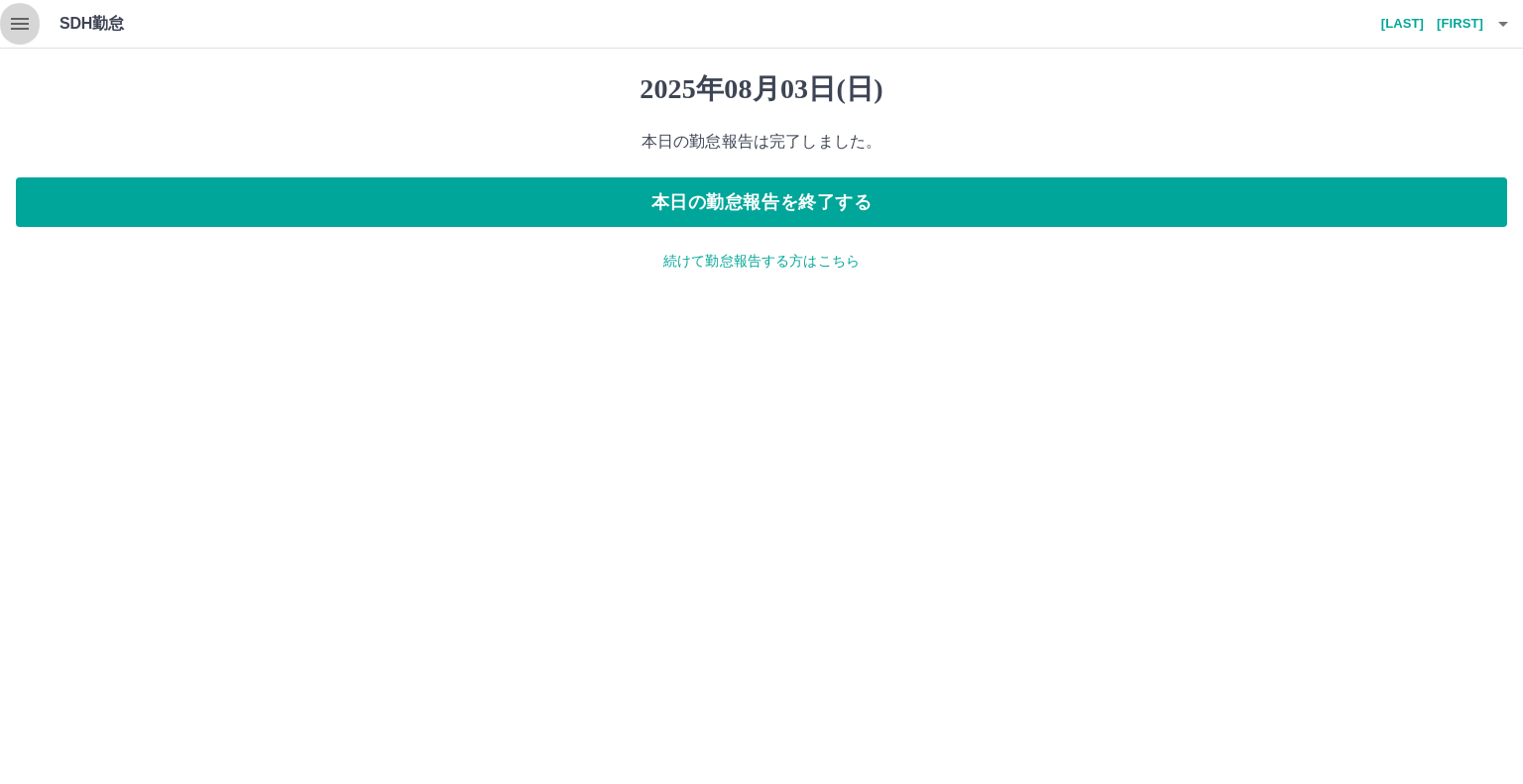 click 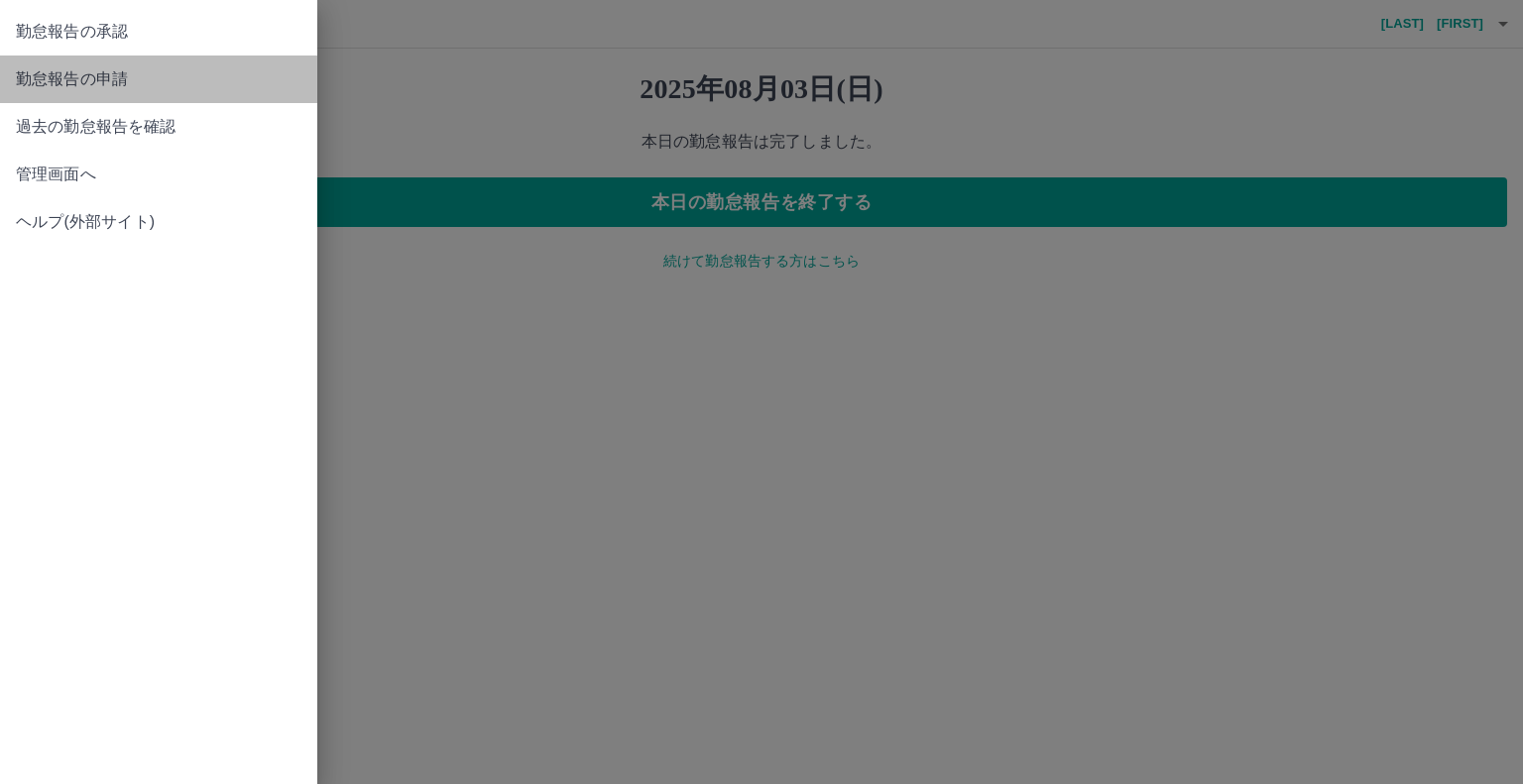 click on "勤怠報告の申請" at bounding box center [159, 79] 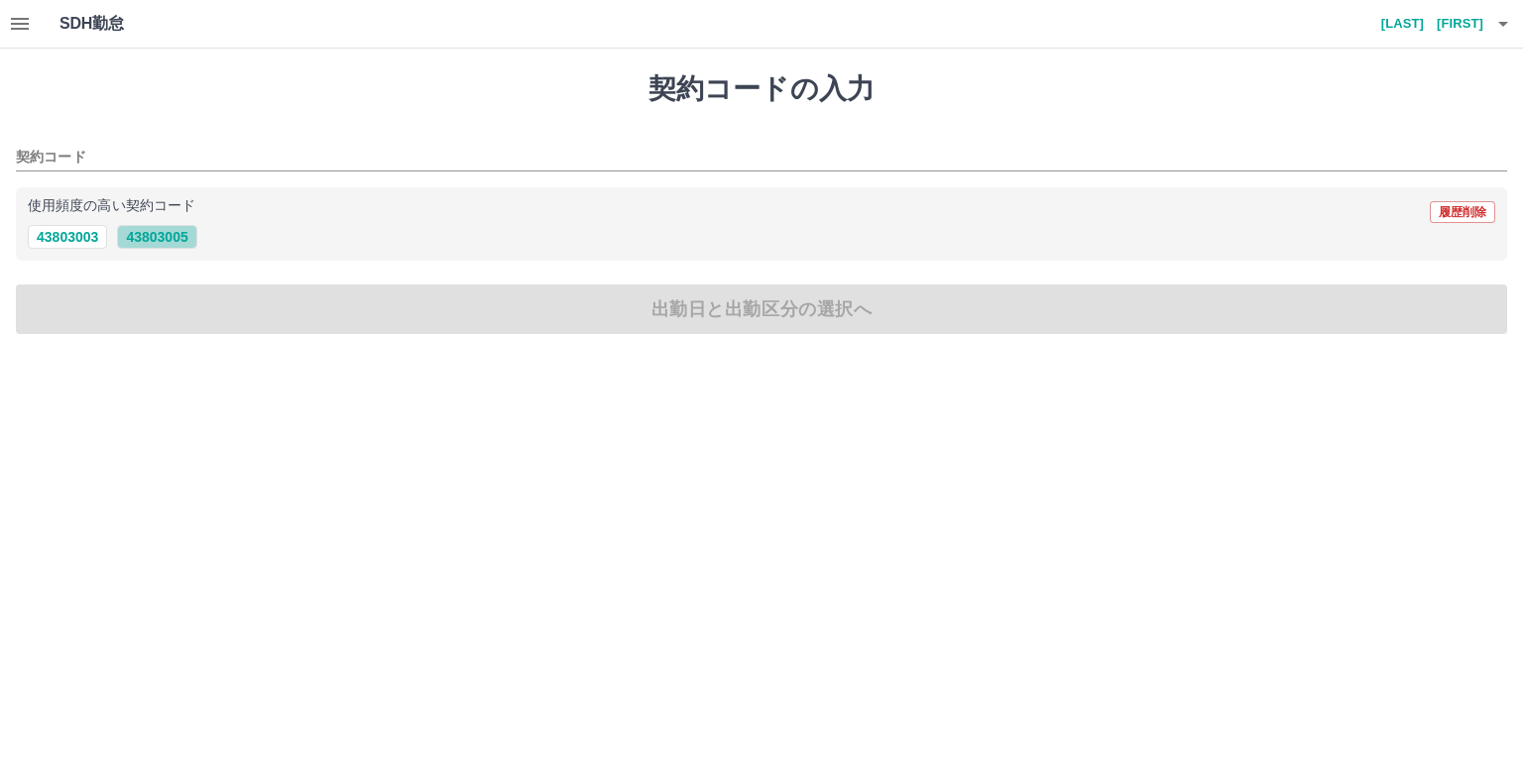 click on "43803005" at bounding box center (157, 237) 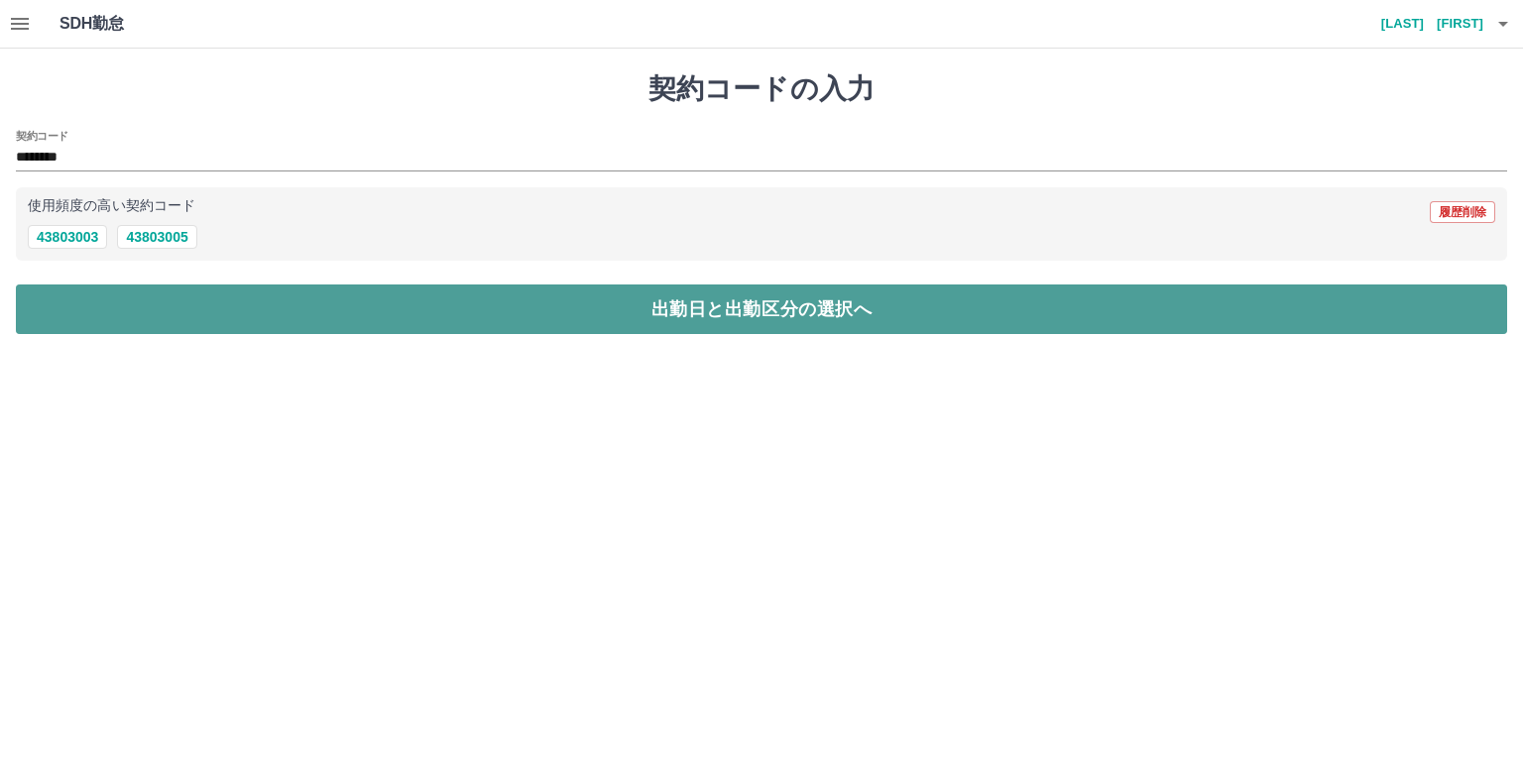 click on "出勤日と出勤区分の選択へ" at bounding box center (762, 309) 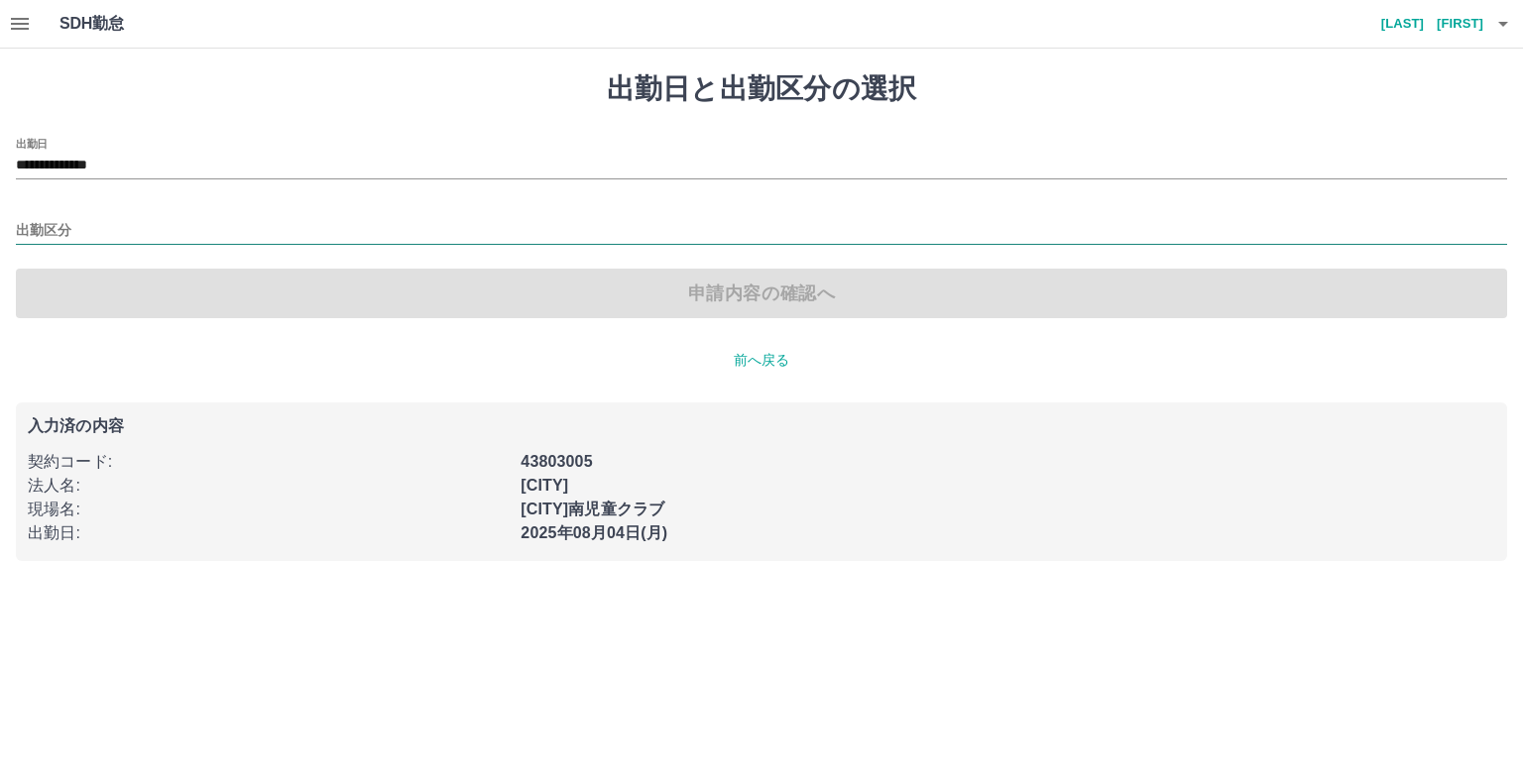click on "出勤区分" at bounding box center [762, 231] 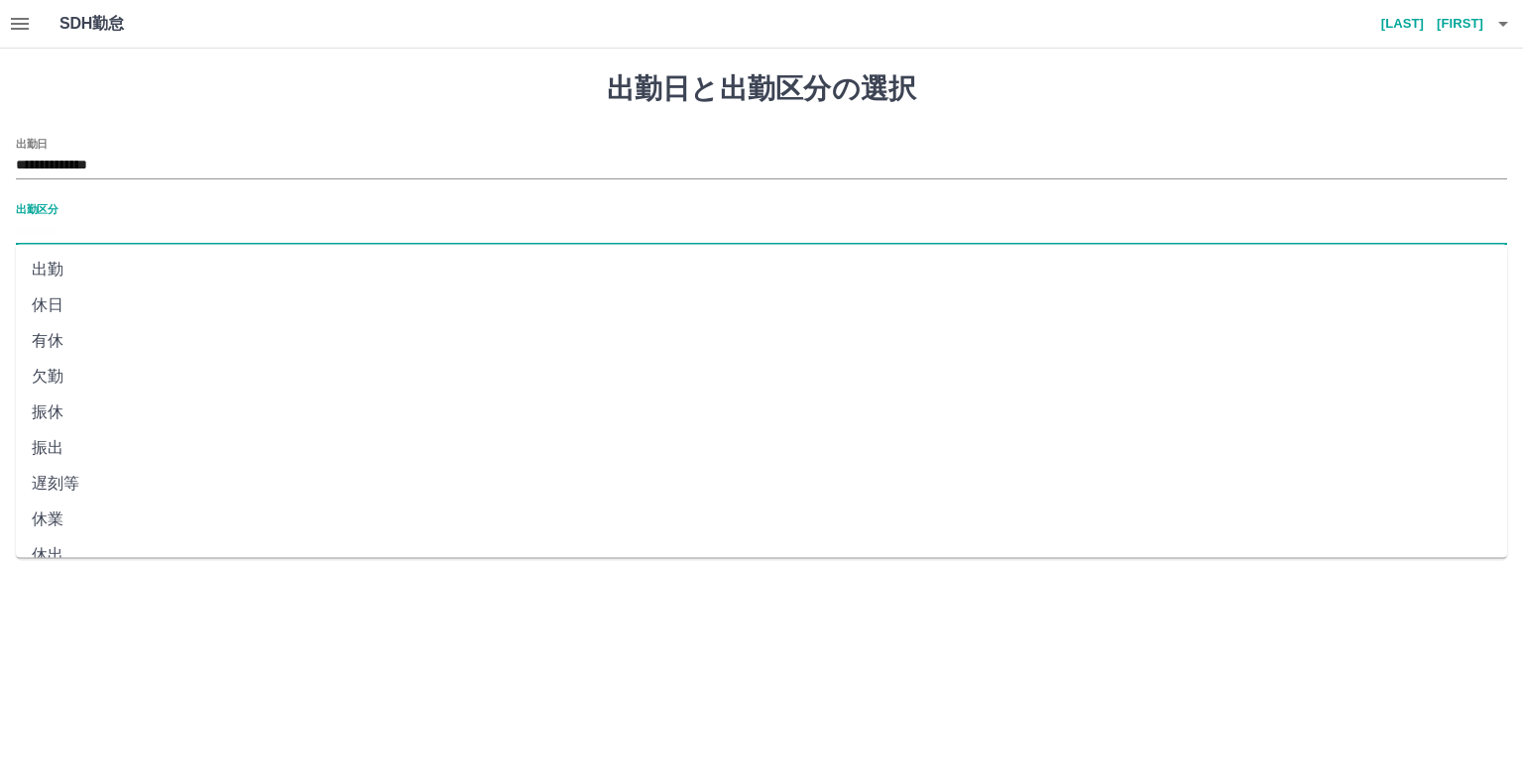 click on "出勤" at bounding box center (762, 270) 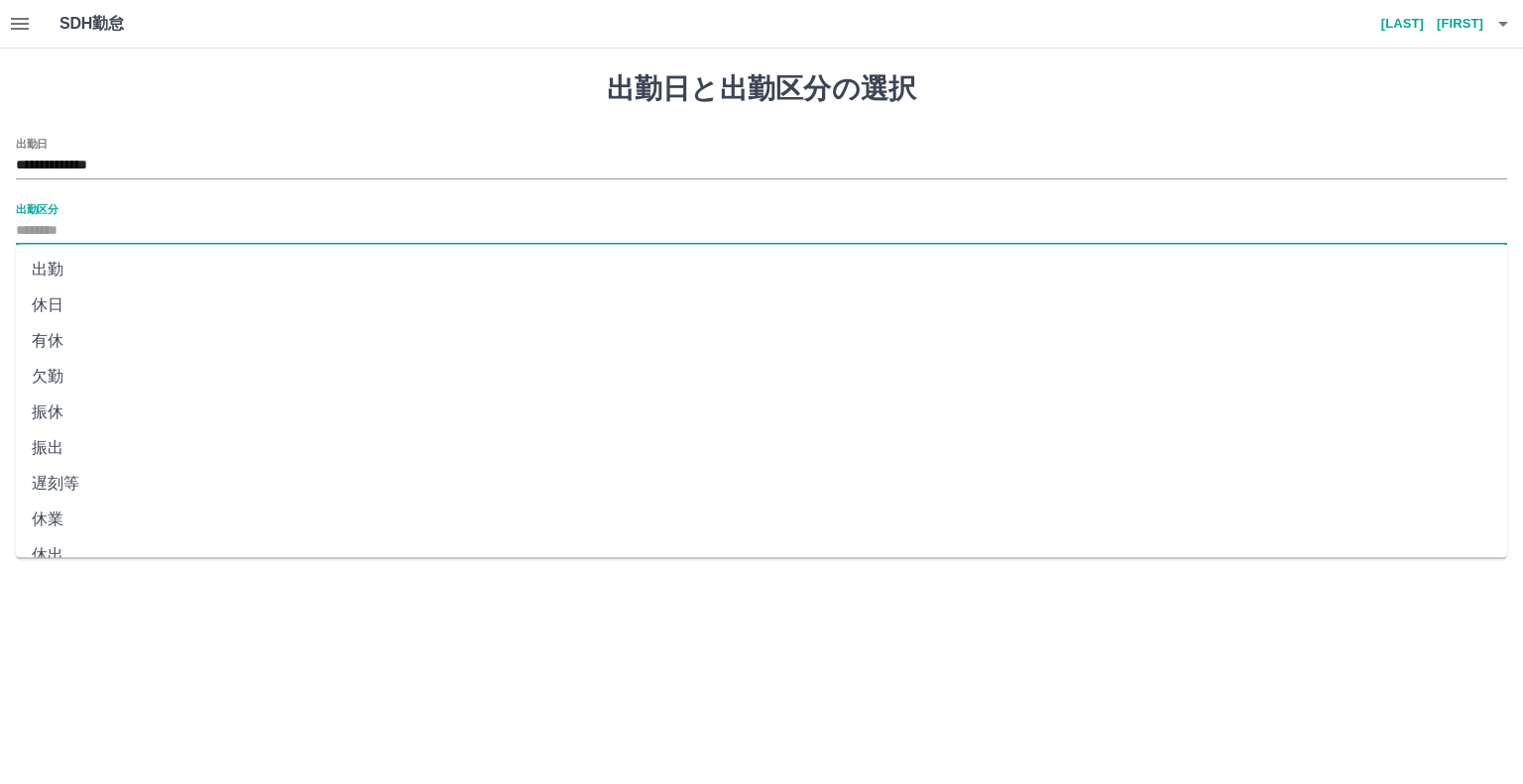 type on "**" 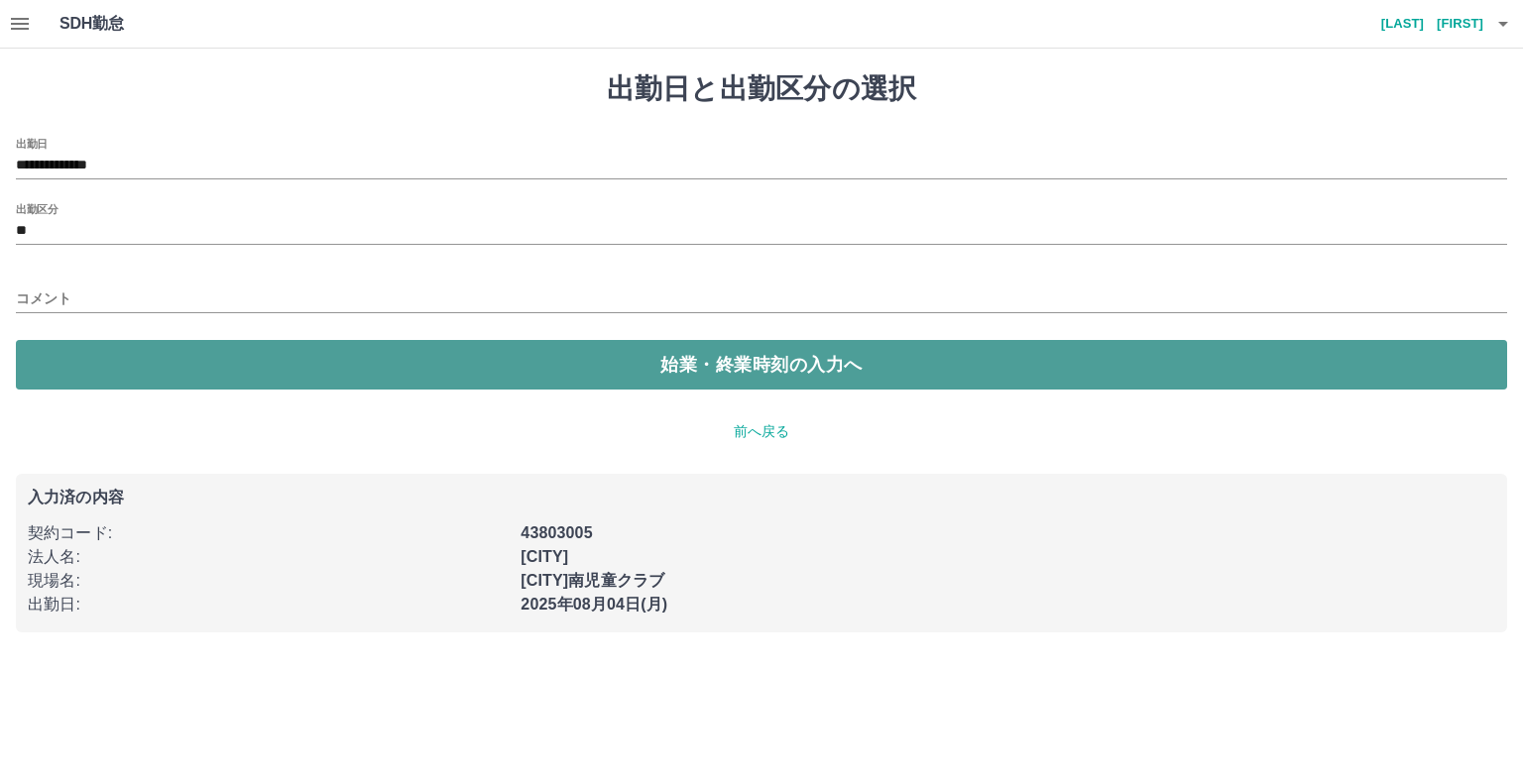 click on "始業・終業時刻の入力へ" at bounding box center [762, 365] 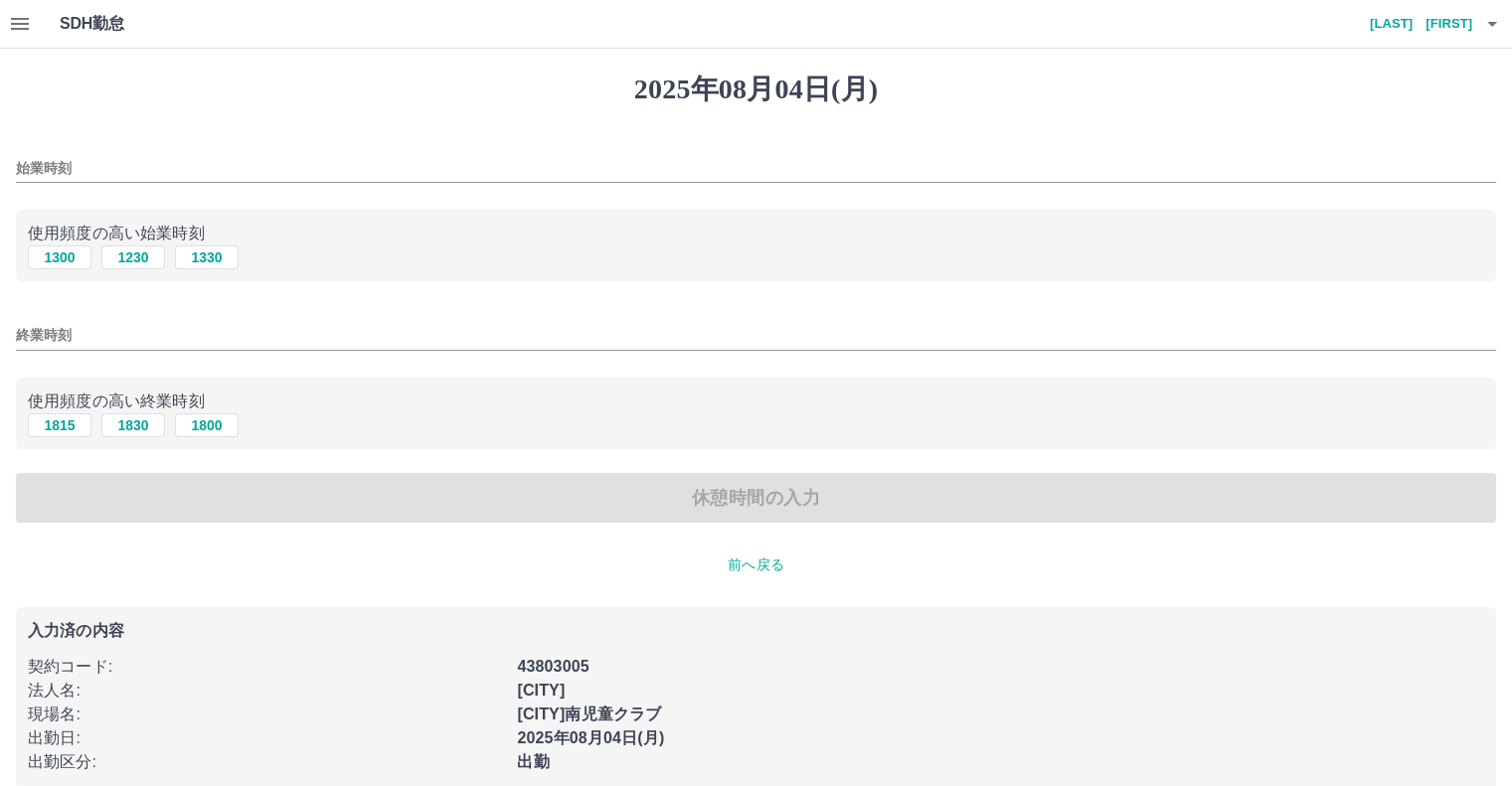 click on "髙橋　恵理子" at bounding box center (1413, 24) 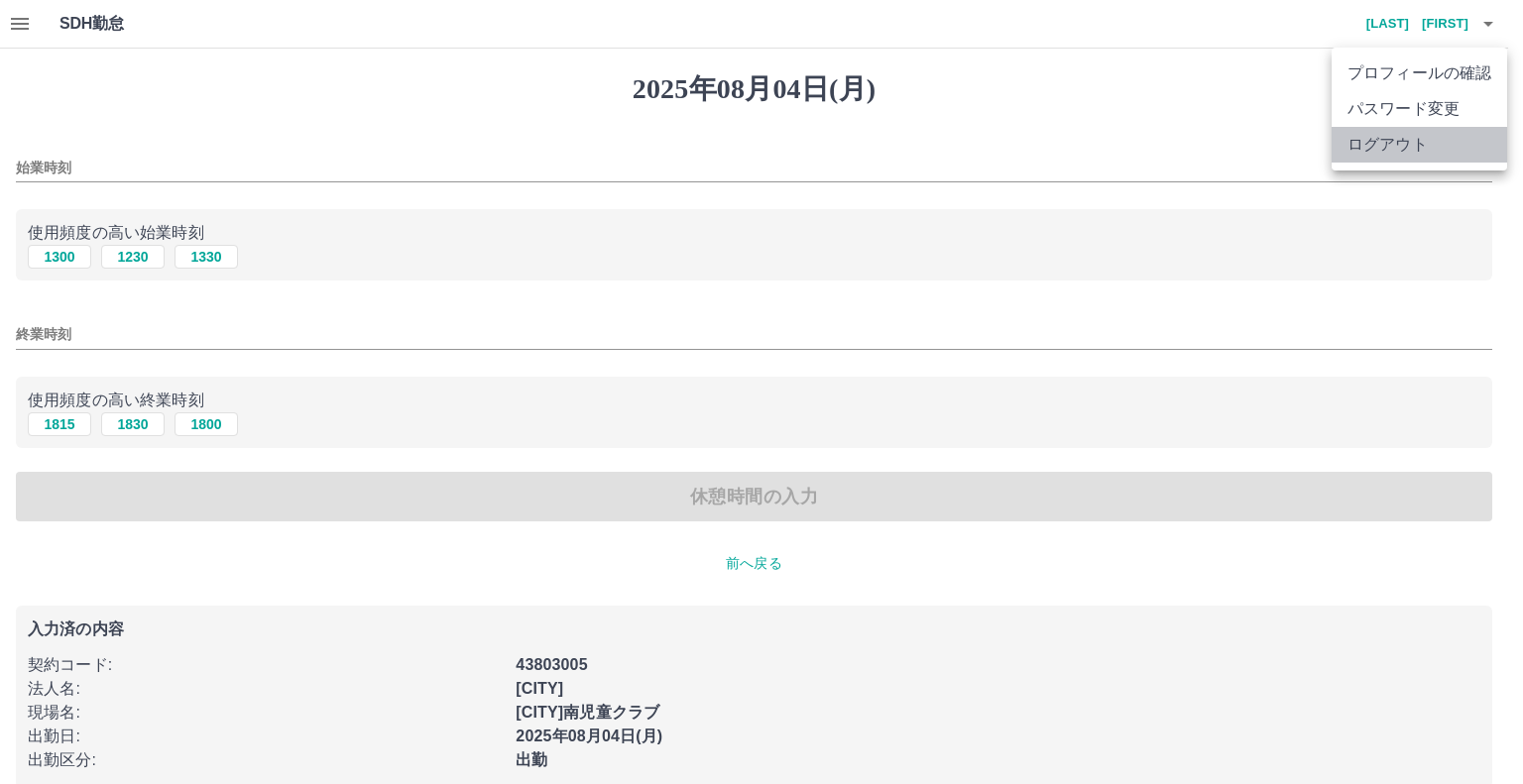click on "ログアウト" at bounding box center (1419, 145) 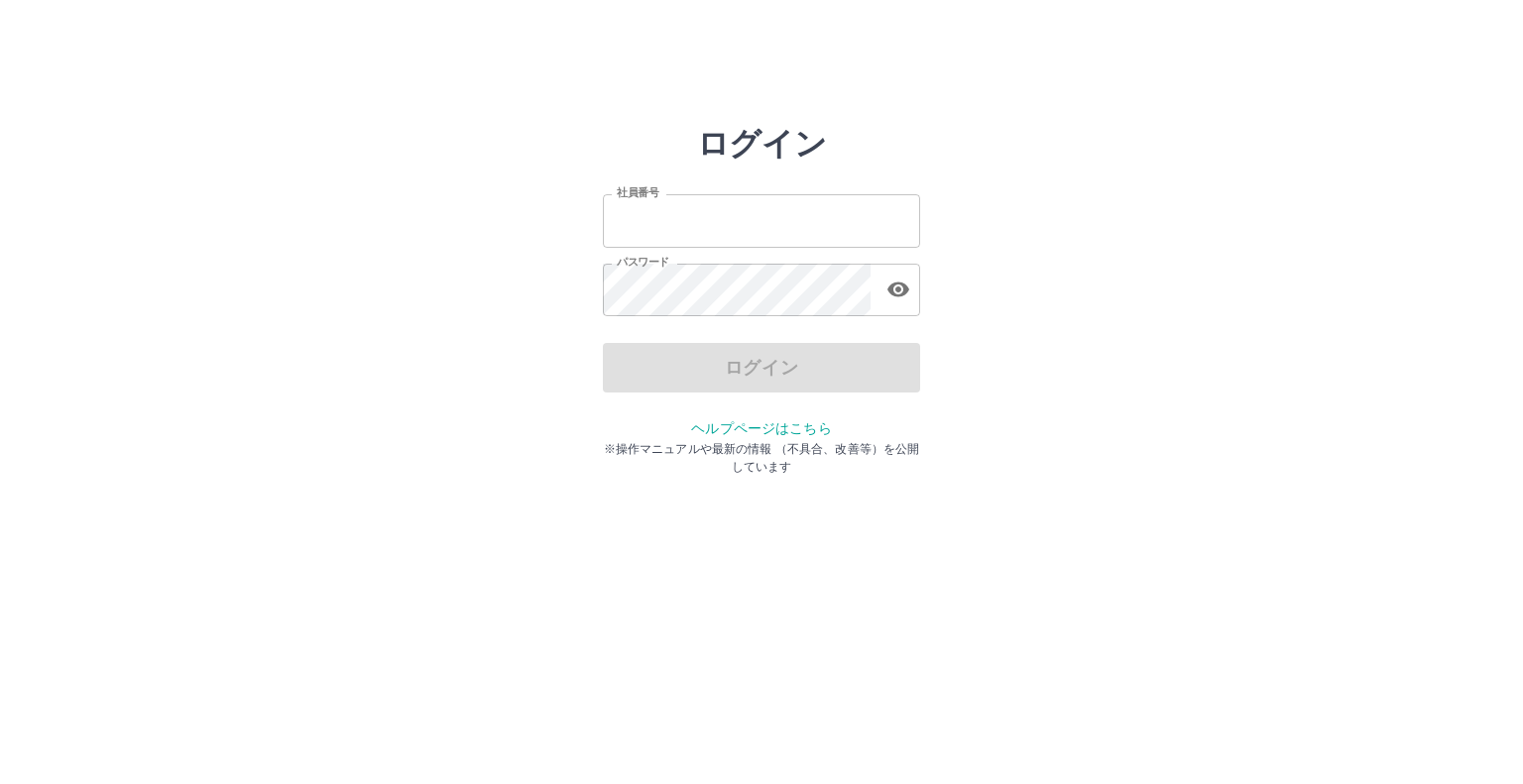 scroll, scrollTop: 0, scrollLeft: 0, axis: both 